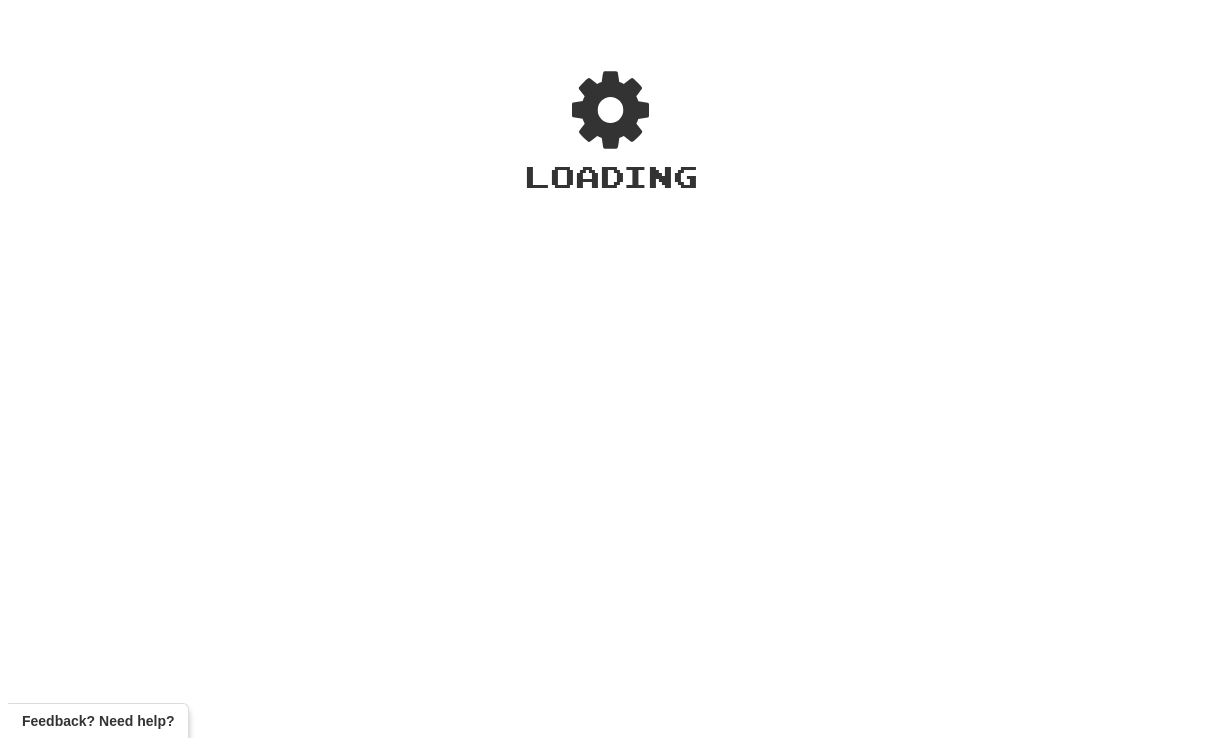 scroll, scrollTop: 0, scrollLeft: 0, axis: both 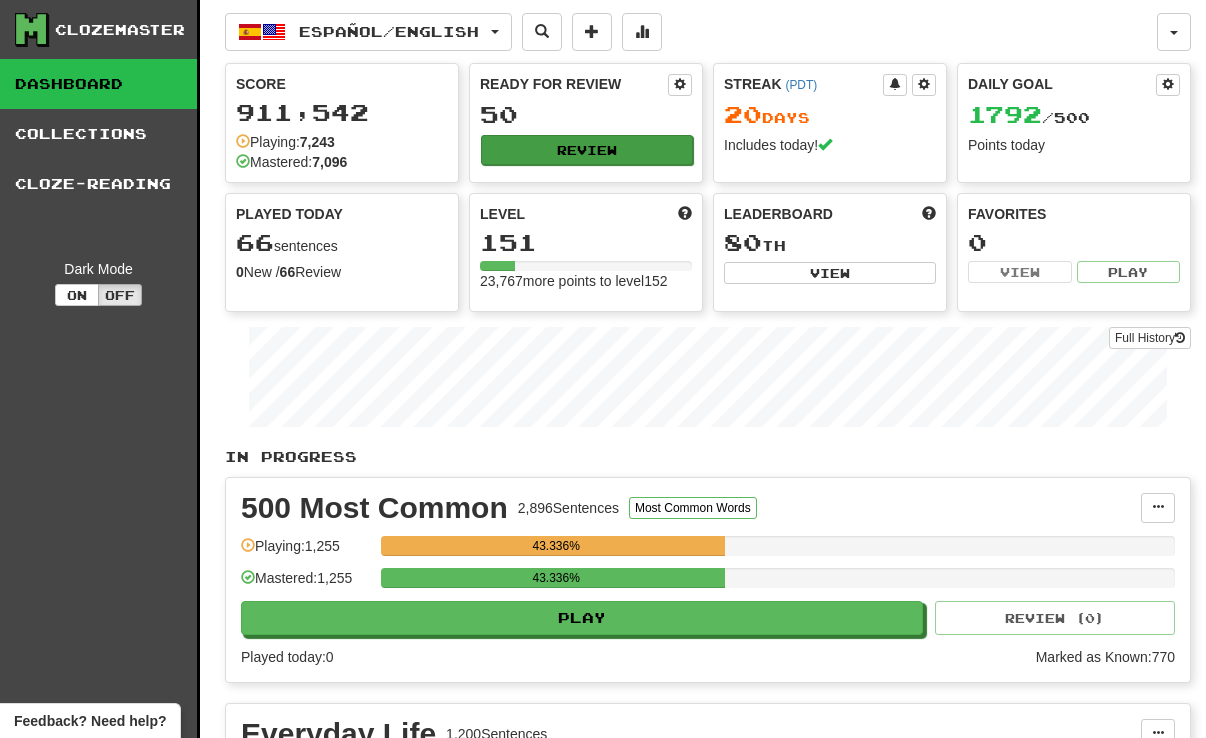 click on "Review" at bounding box center (587, 150) 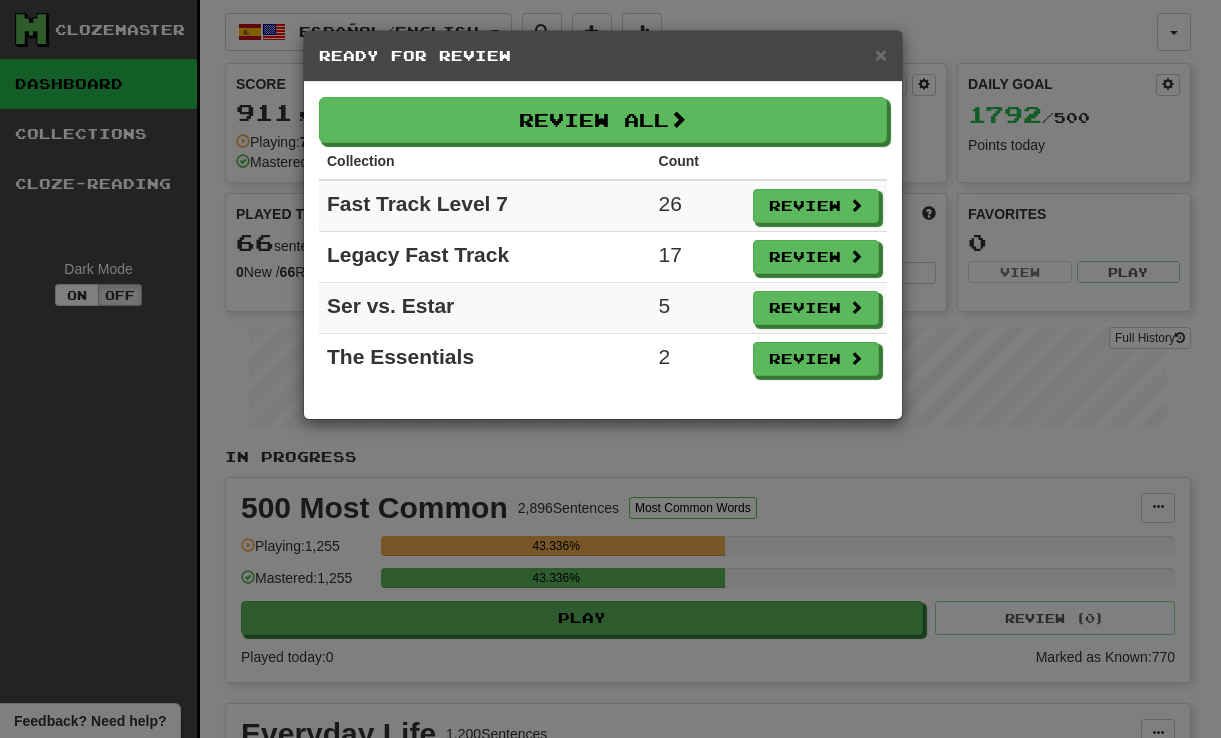 click on "× Ready for Review Review All  Collection Count Fast Track Level 7 26 Review Legacy Fast Track 17 Review Ser vs. Estar 5 Review The Essentials 2 Review" at bounding box center (610, 369) 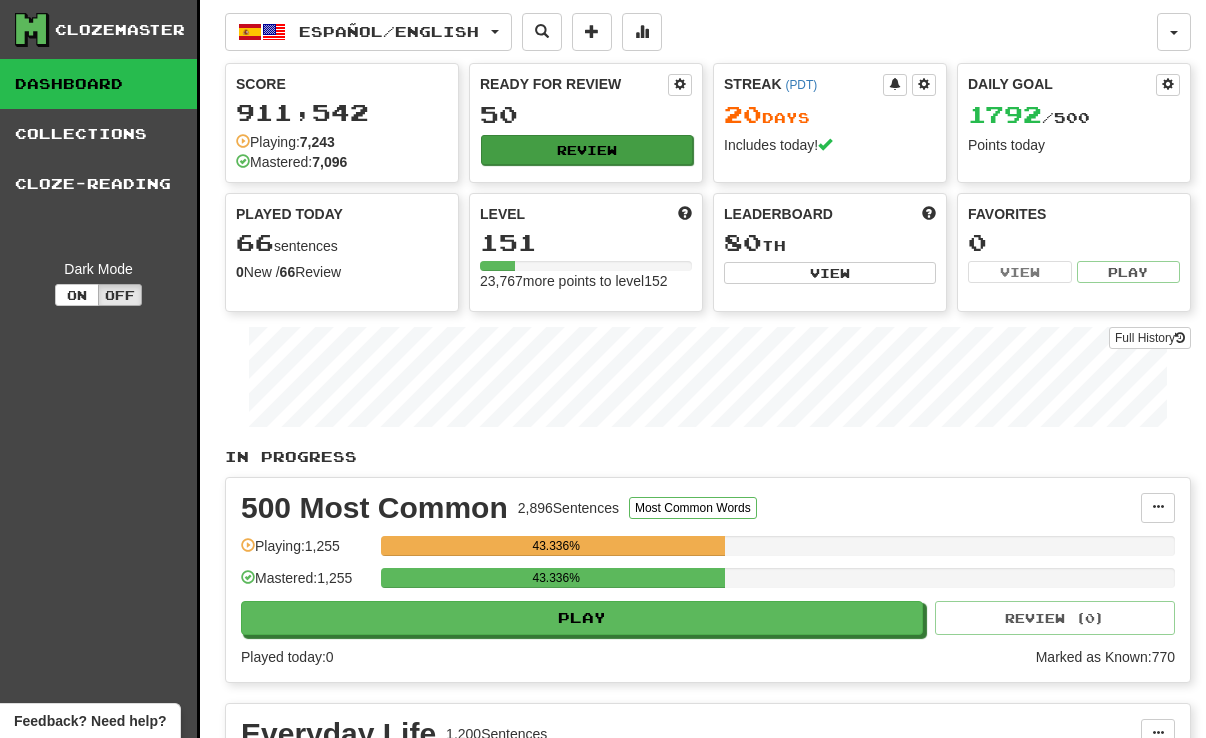 click on "Review" at bounding box center (587, 150) 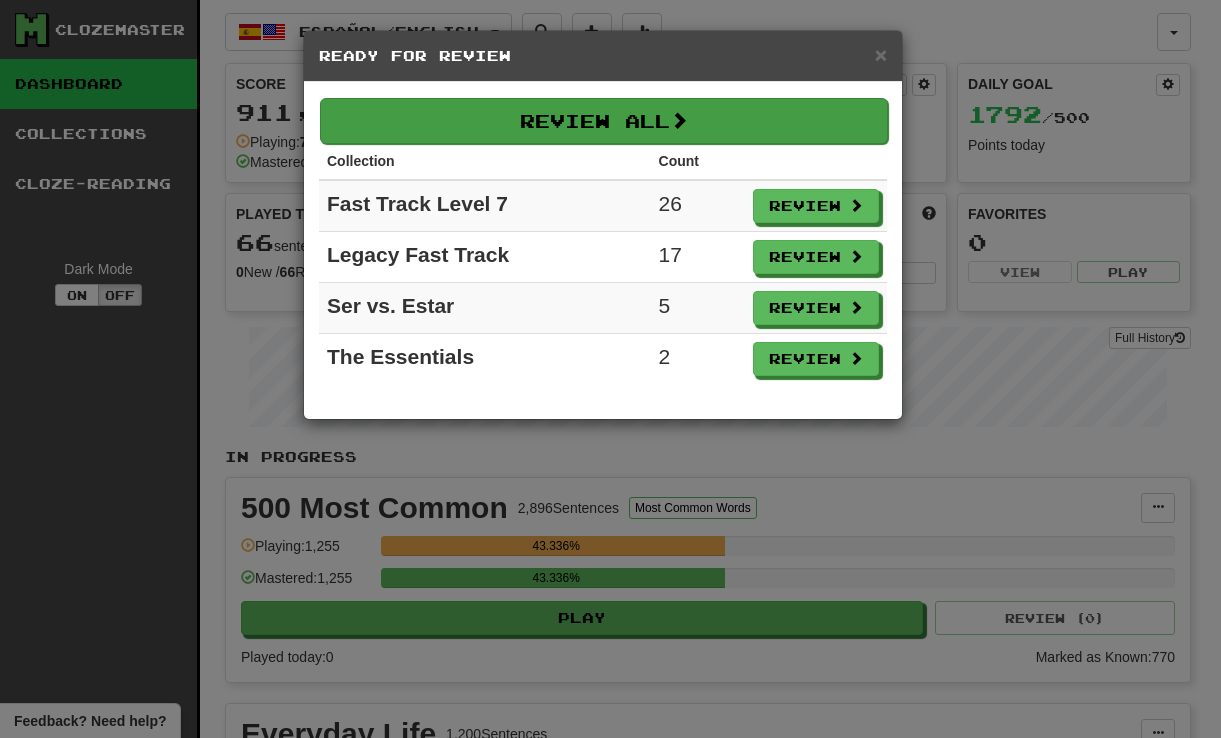 click on "Review All" at bounding box center [604, 121] 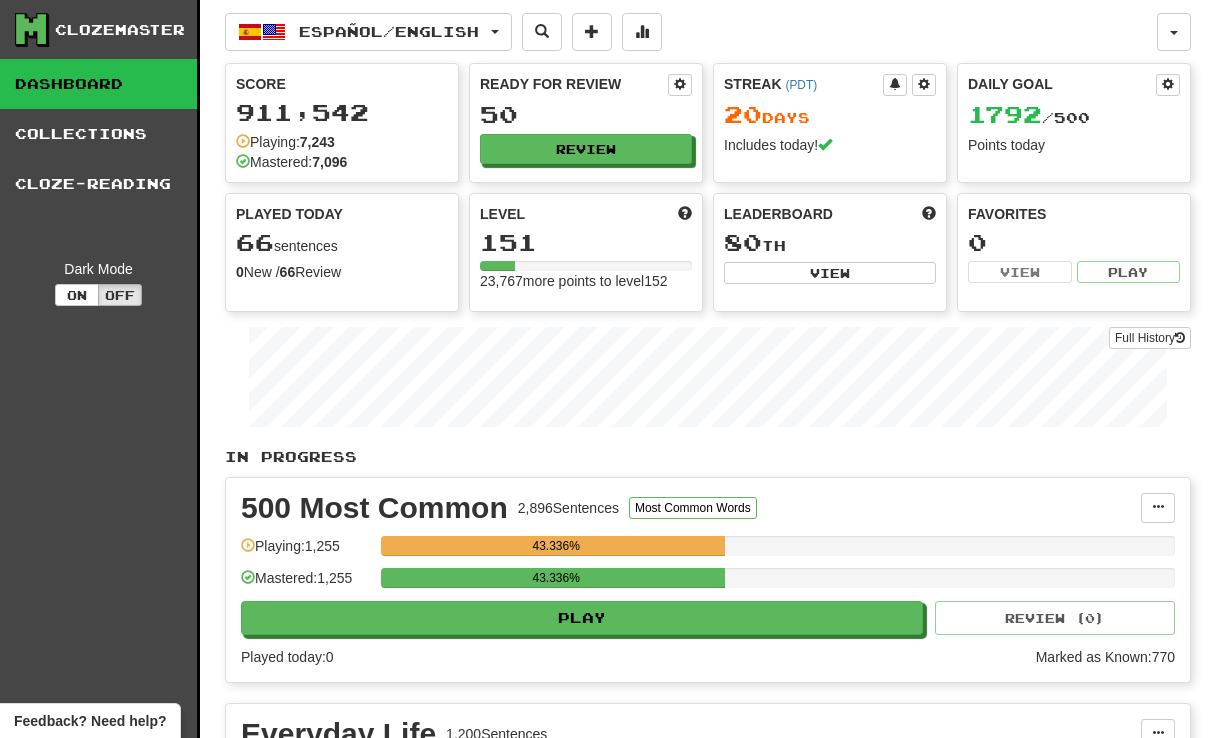 select on "********" 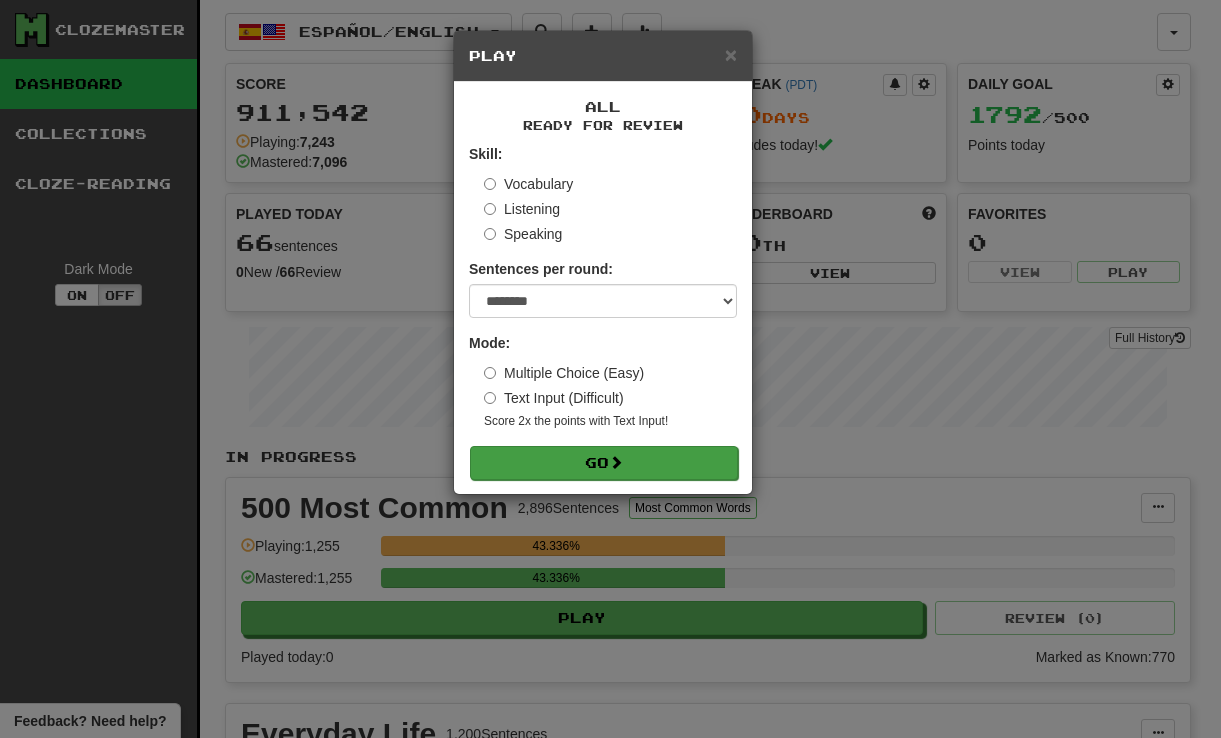 click on "Go" at bounding box center (604, 463) 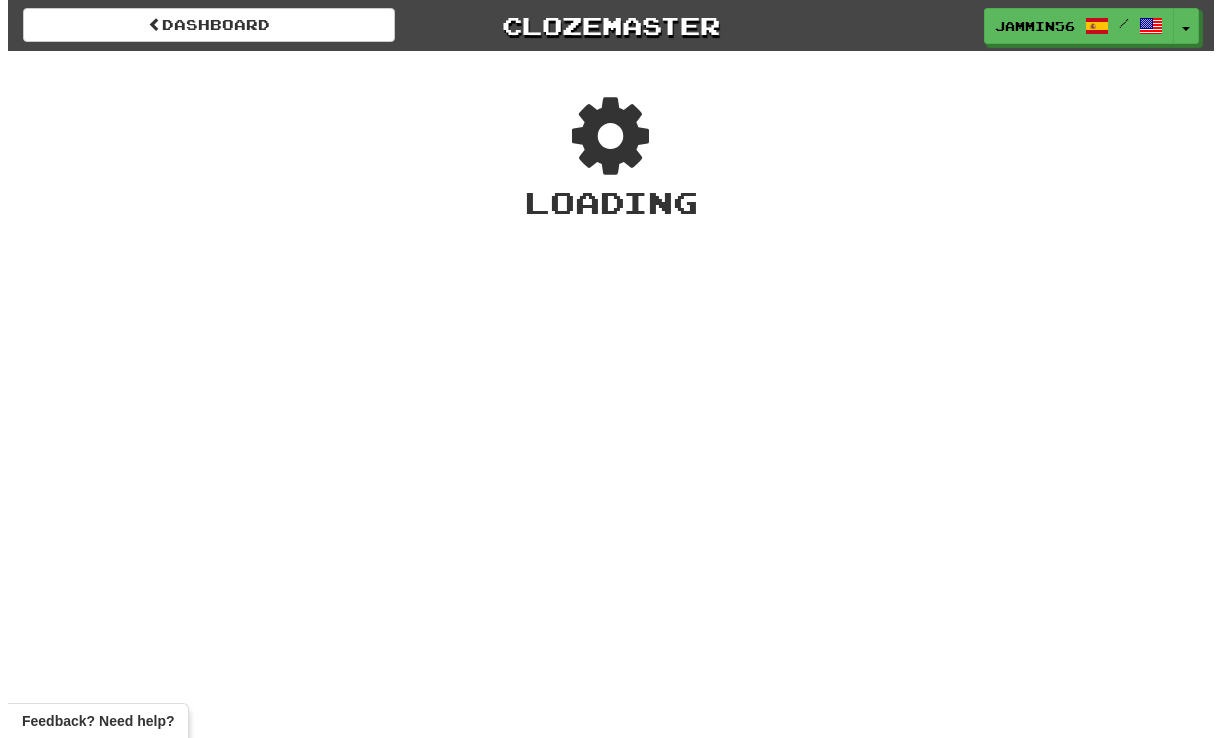 scroll, scrollTop: 0, scrollLeft: 0, axis: both 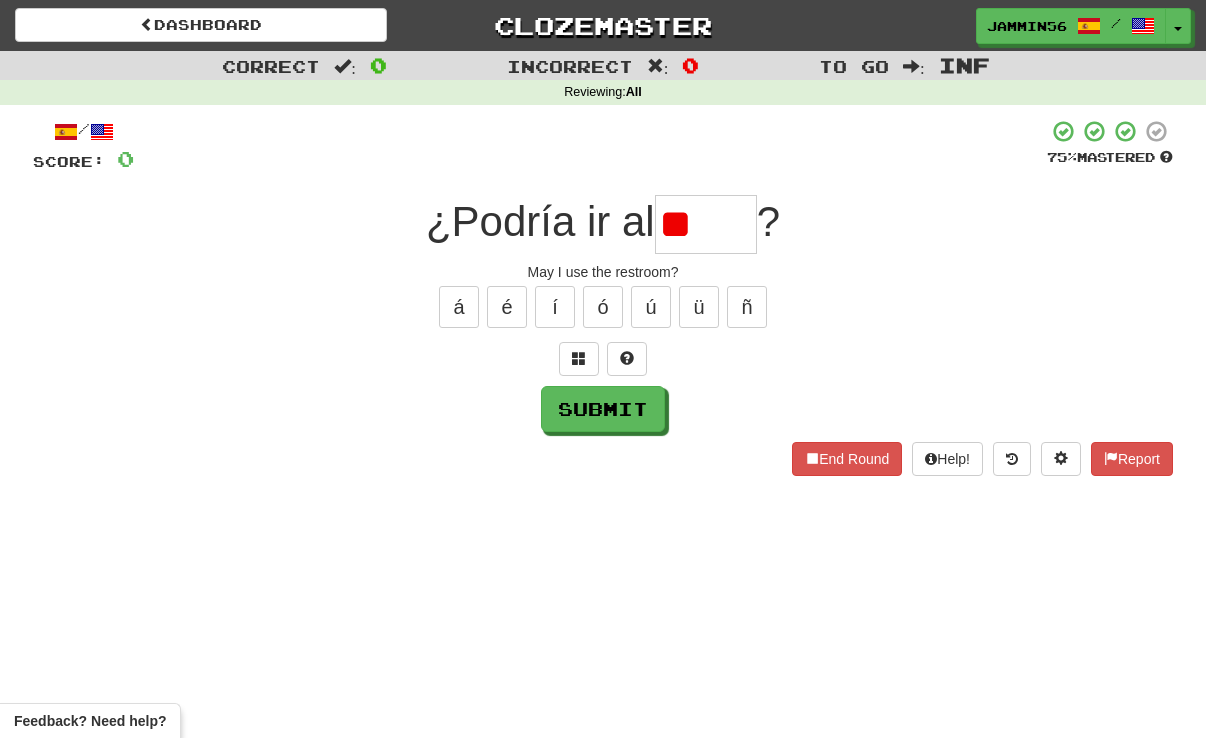 type on "*" 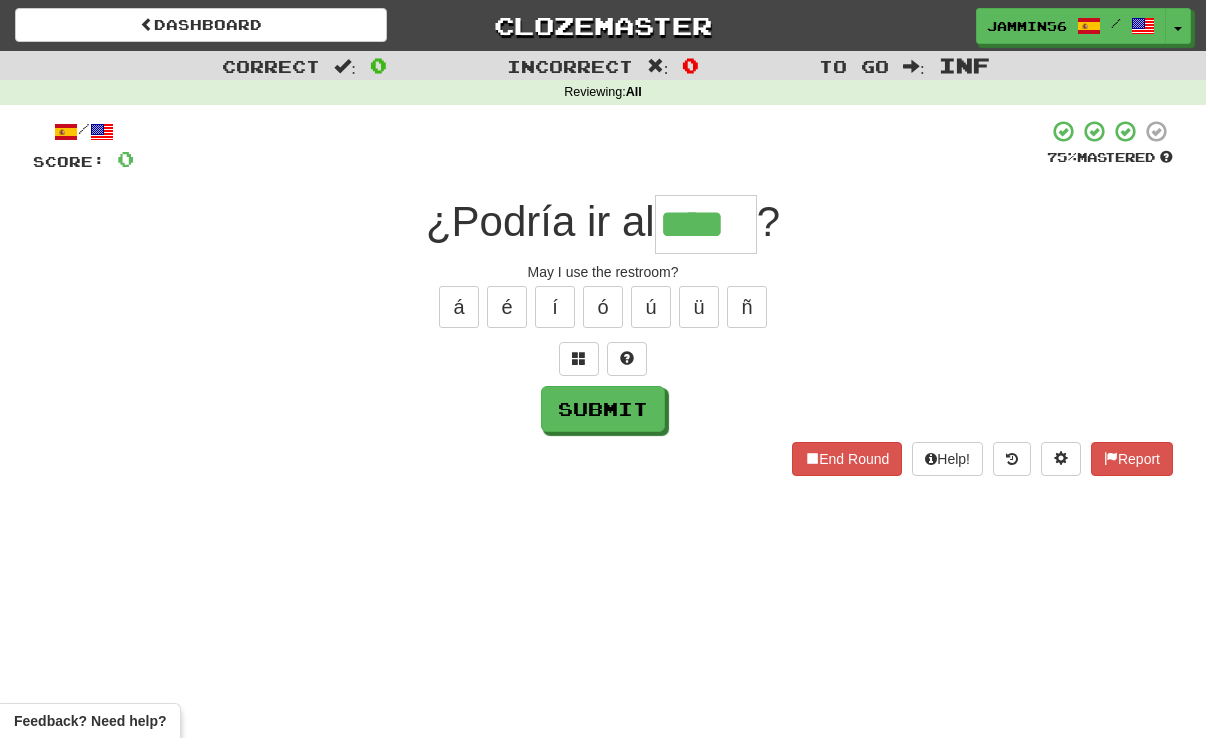 type on "****" 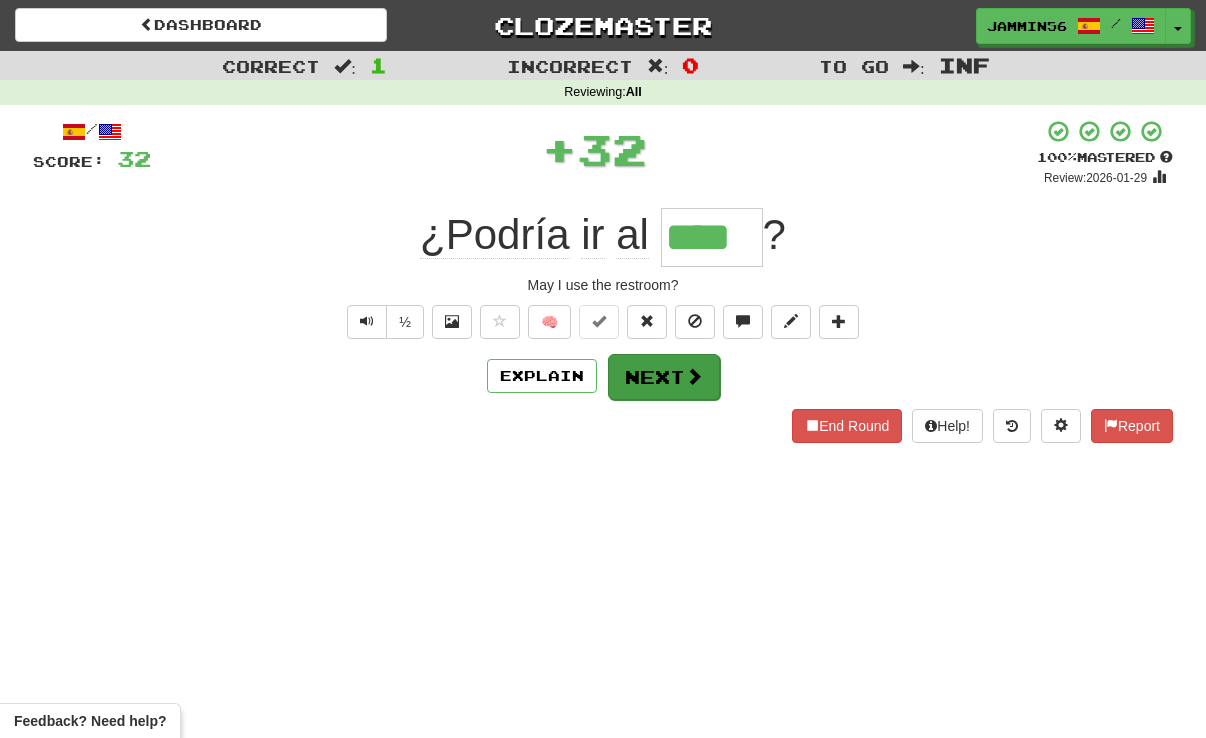 click on "Next" at bounding box center (664, 377) 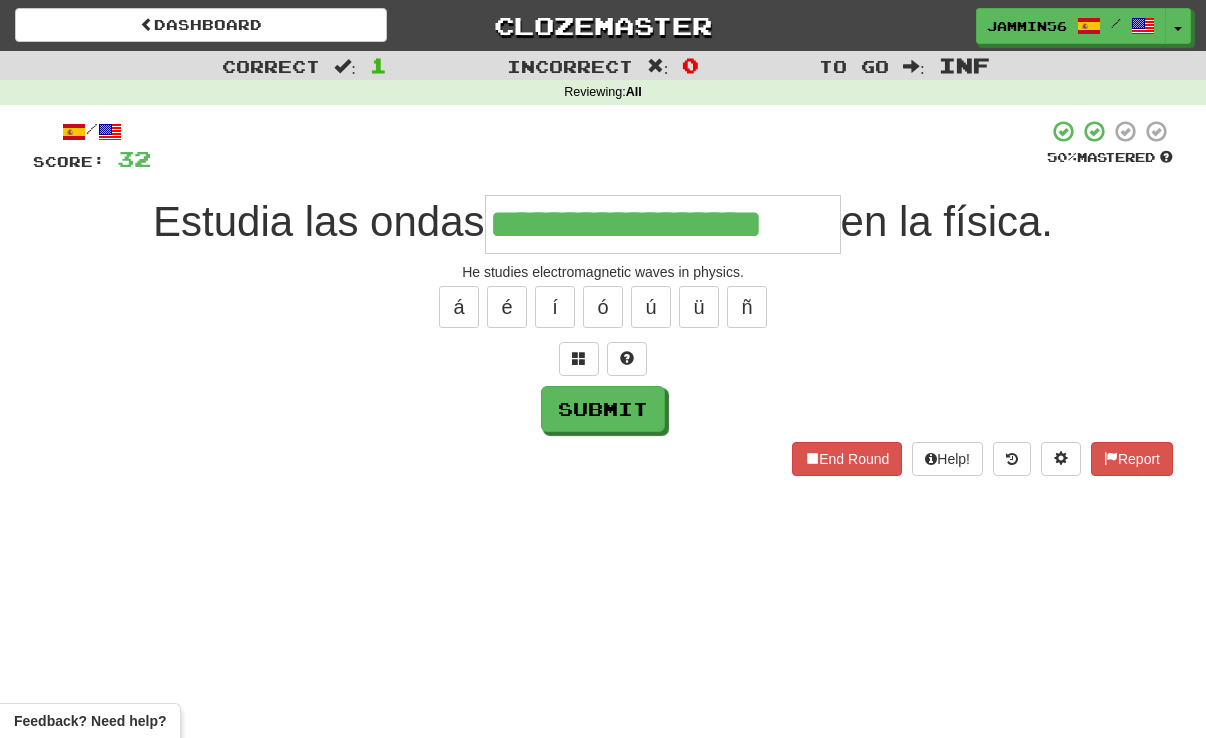 type on "**********" 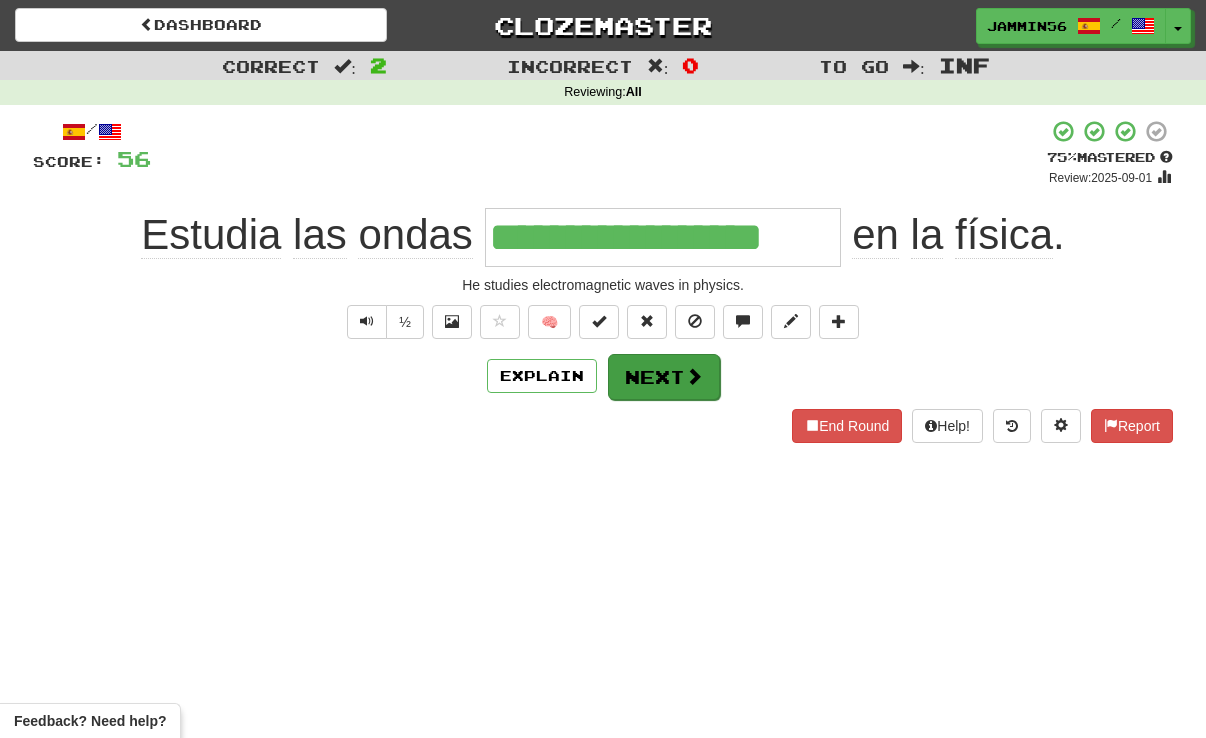 click on "Next" at bounding box center (664, 377) 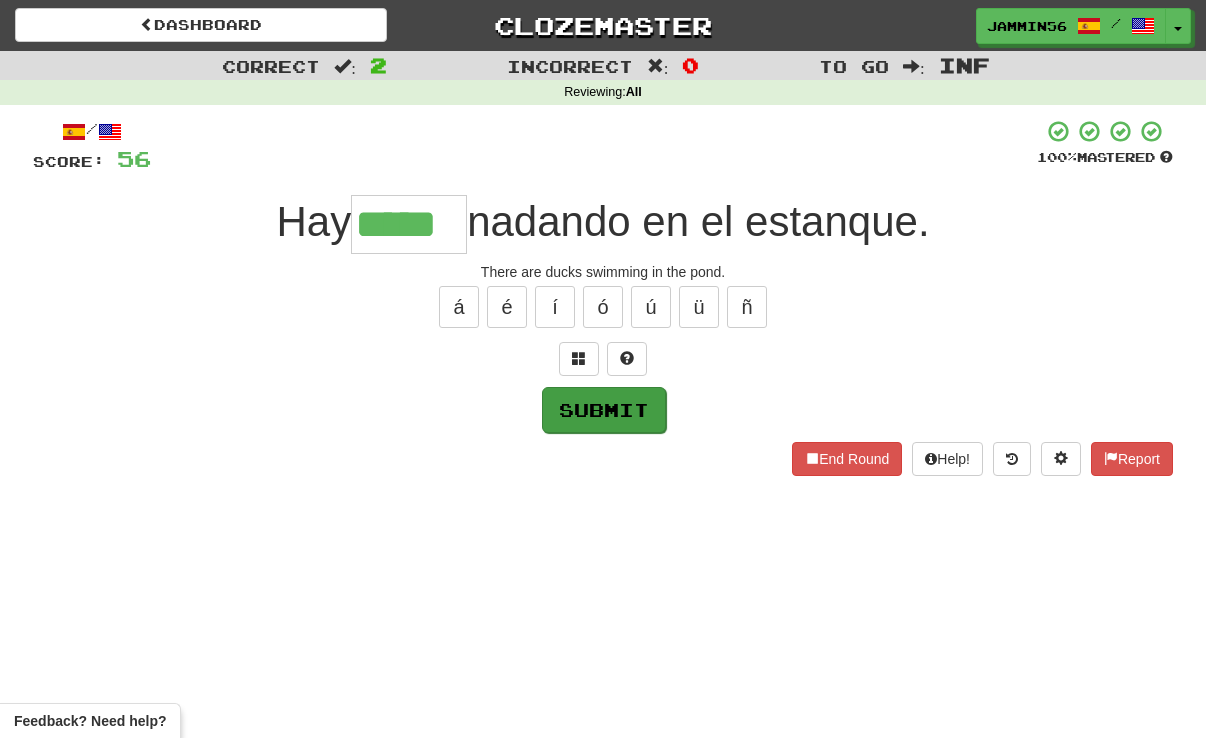 type on "*****" 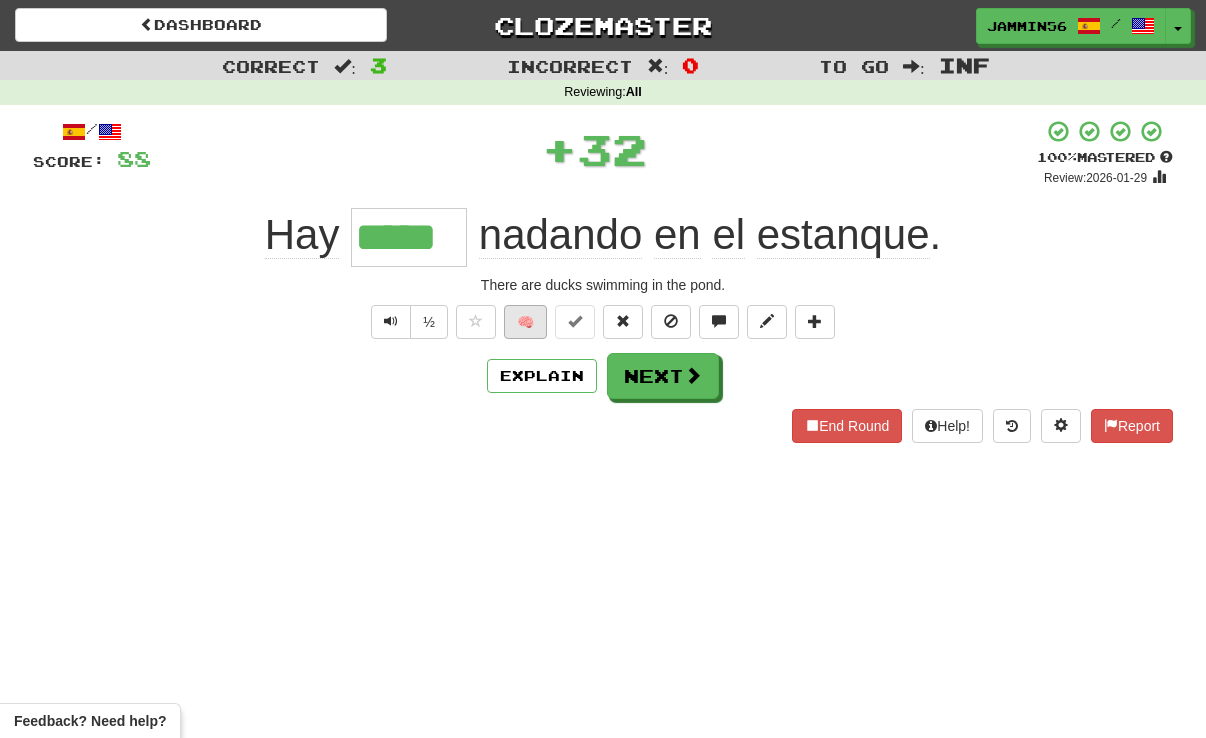 click on "🧠" at bounding box center [525, 322] 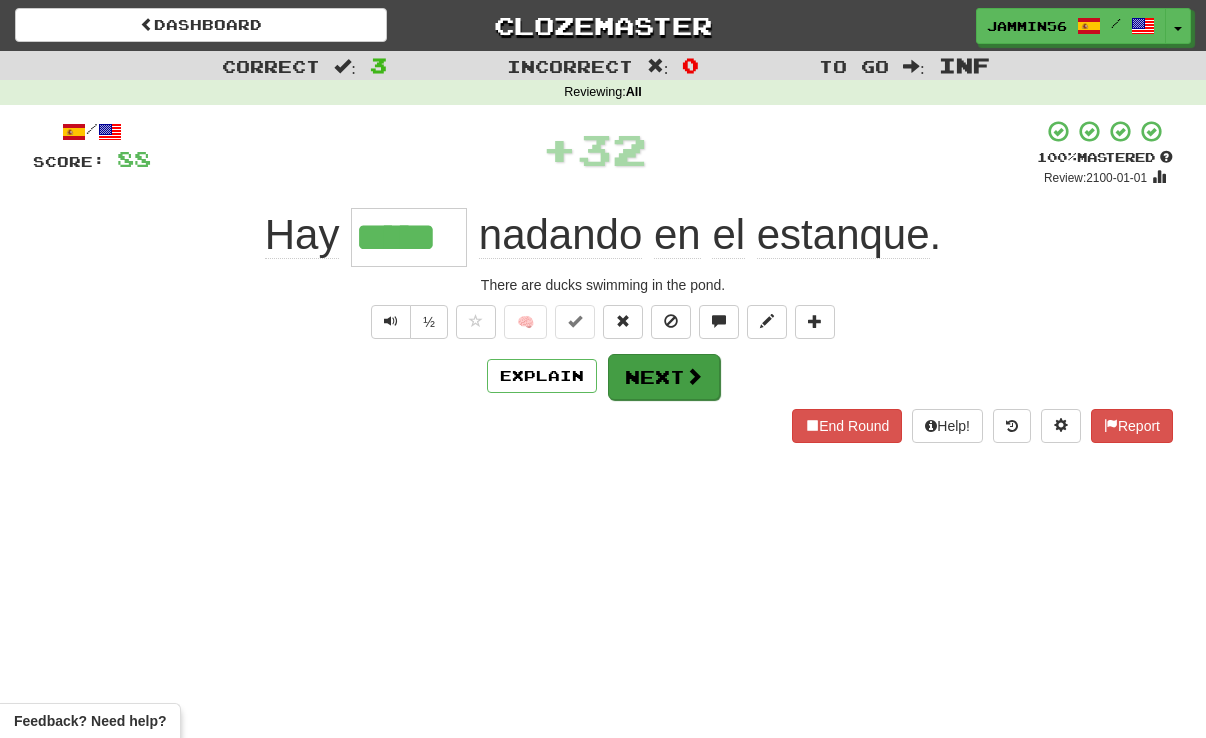 click on "Next" at bounding box center (664, 377) 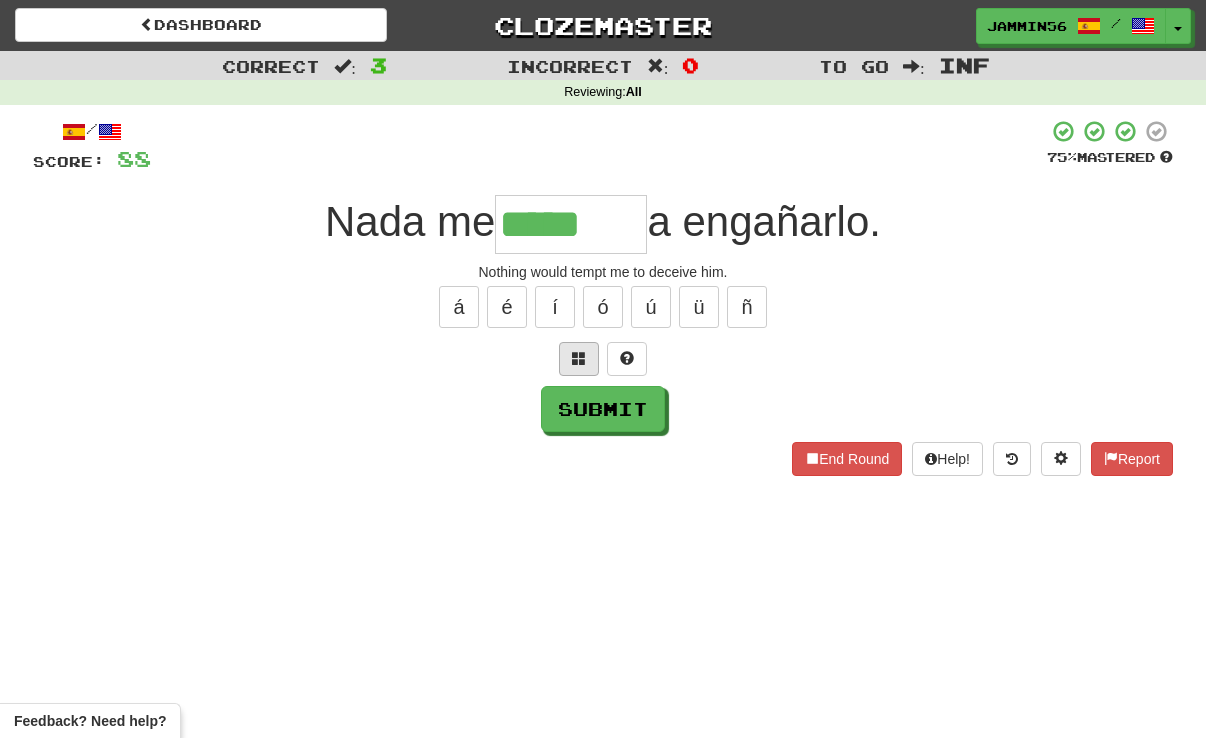 click at bounding box center [579, 358] 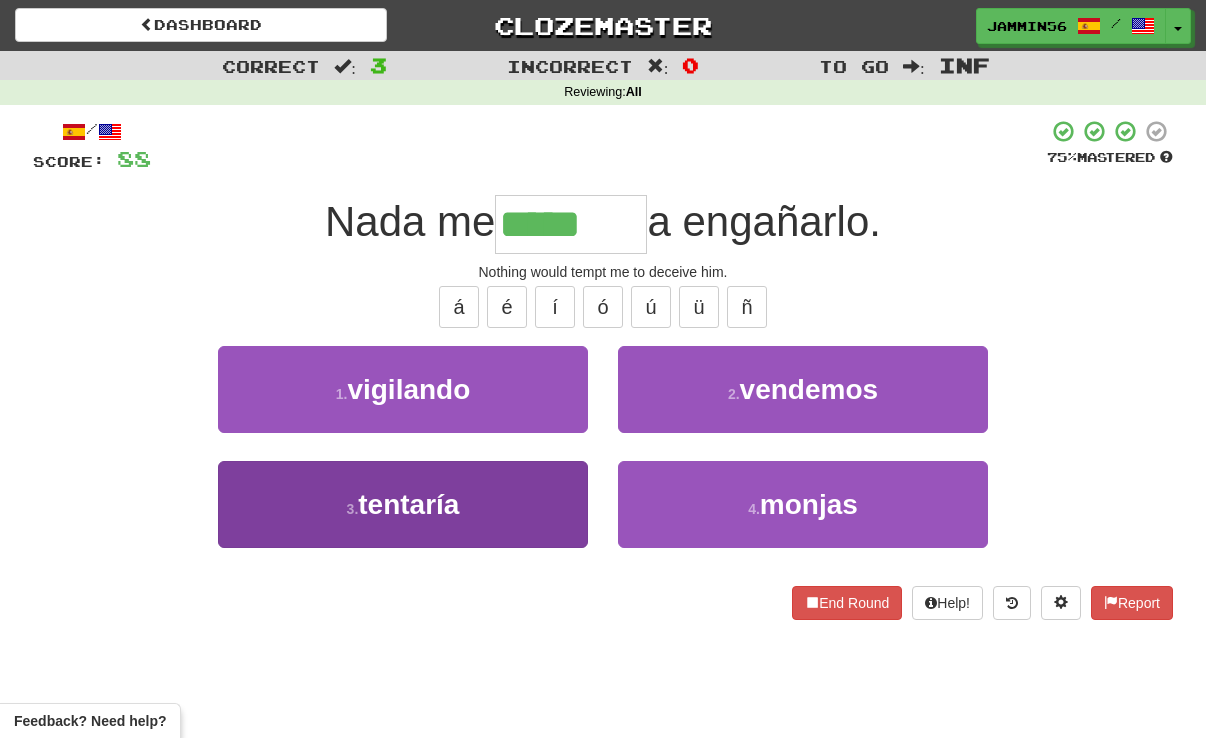 click on "3 . tentaría" at bounding box center [403, 504] 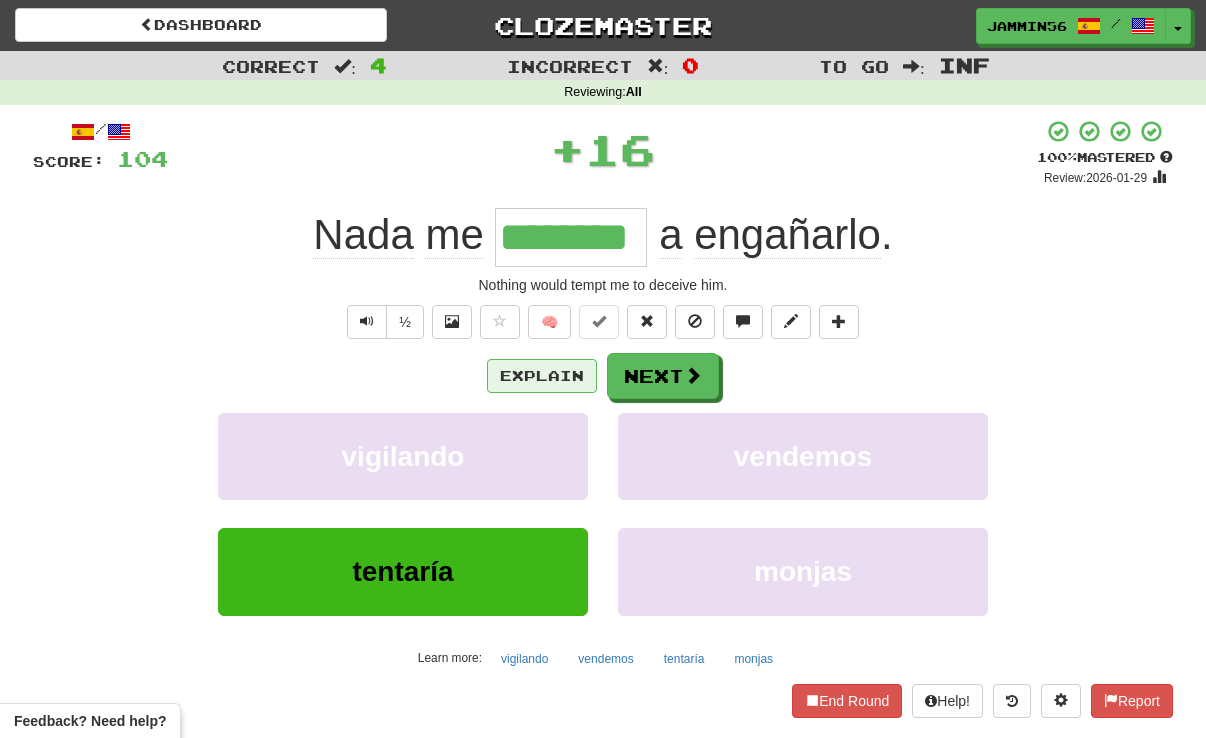 click on "Explain" at bounding box center (542, 376) 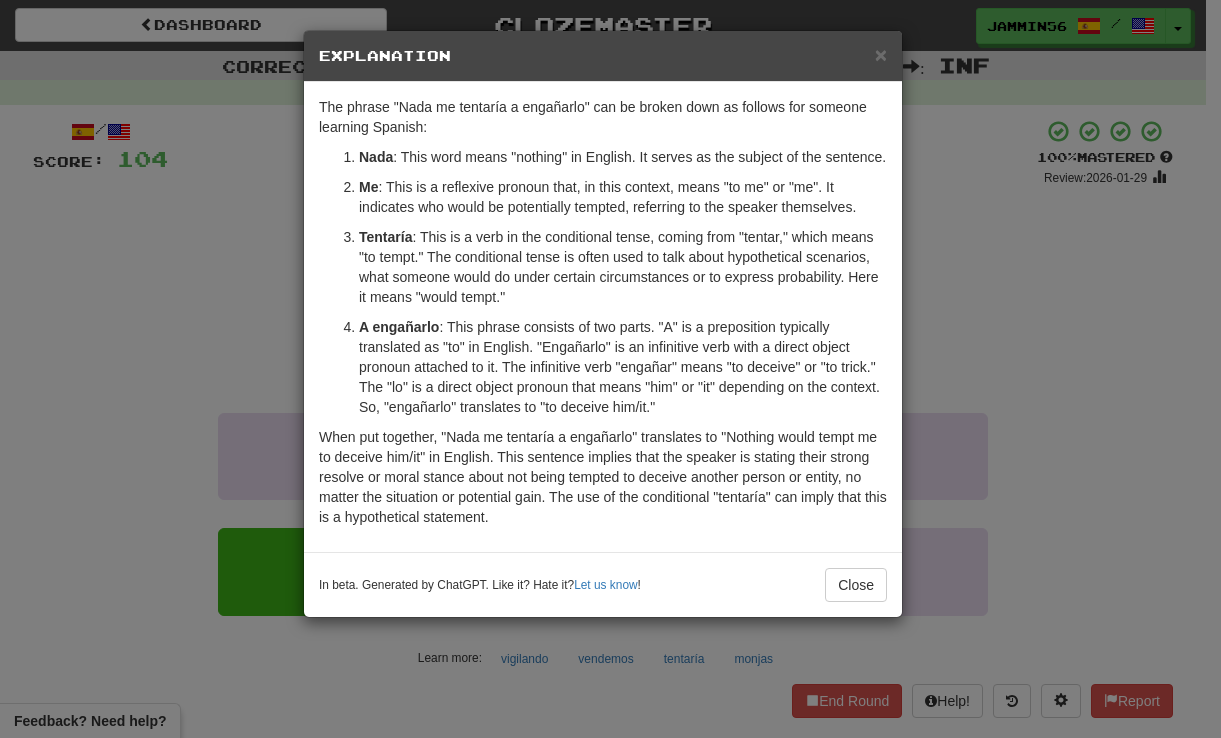 click on "Explanation" at bounding box center (603, 56) 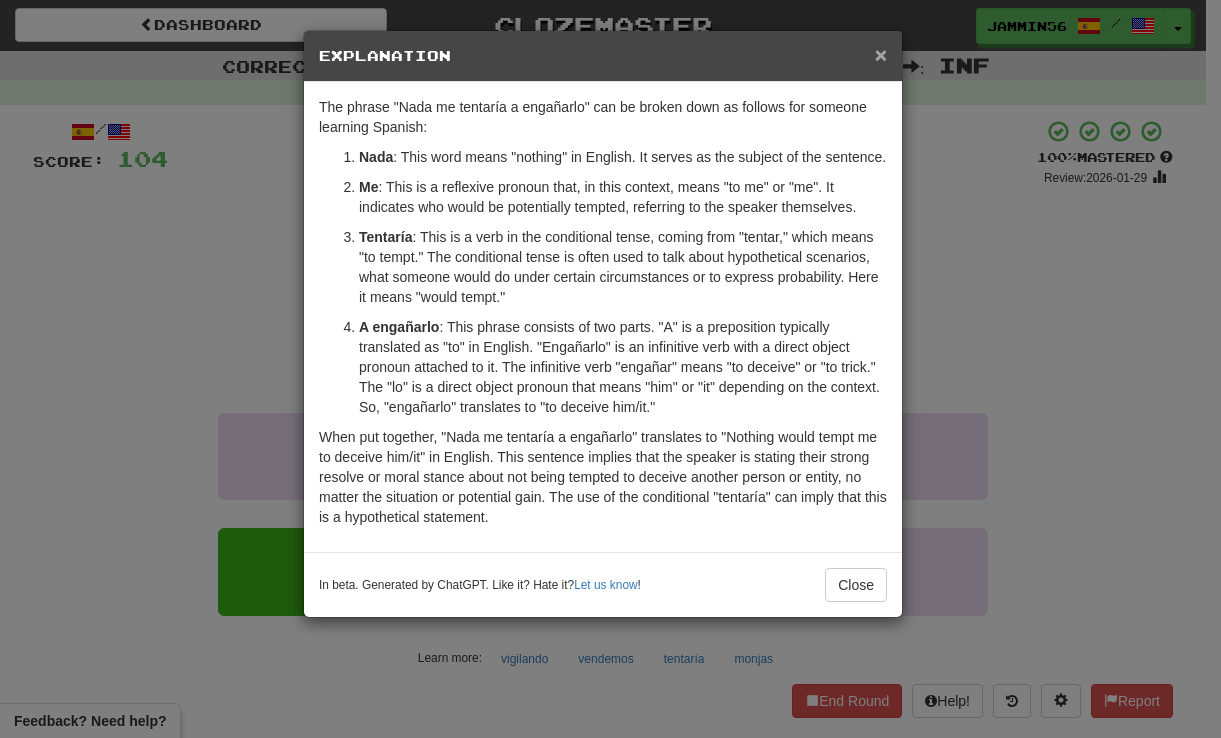 click on "×" at bounding box center [881, 54] 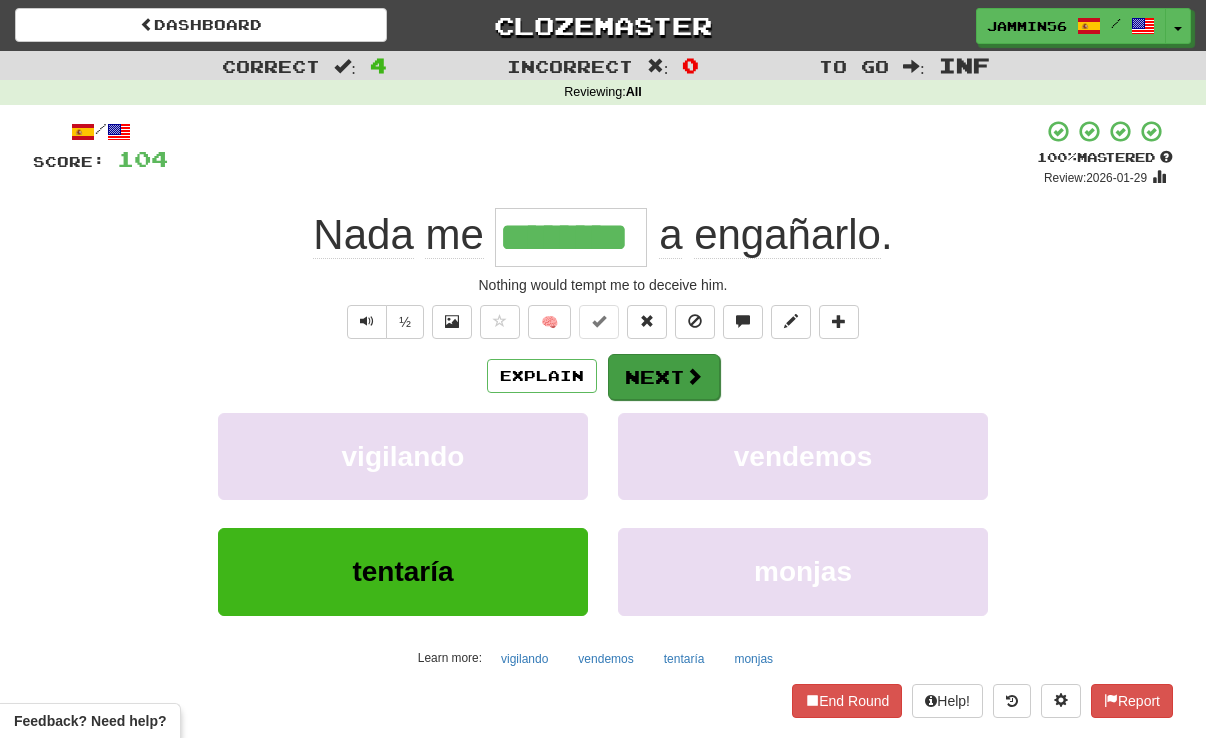 click on "Next" at bounding box center [664, 377] 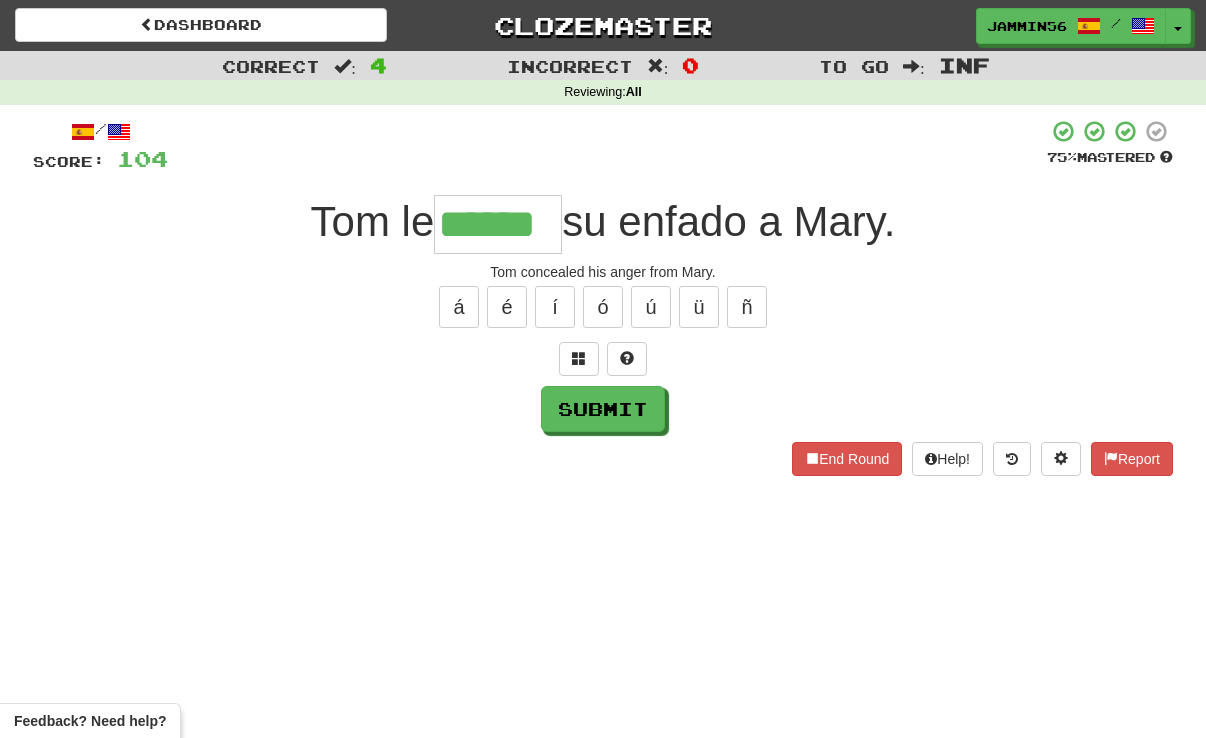 type on "******" 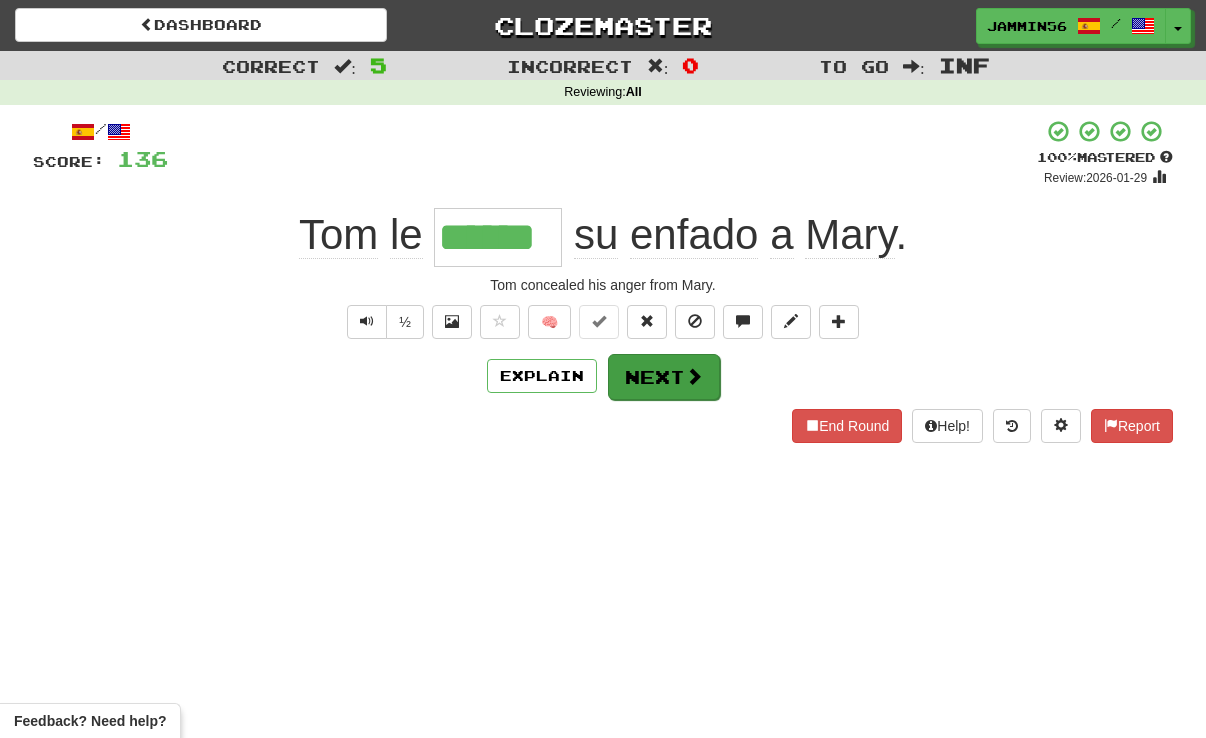 click on "Next" at bounding box center [664, 377] 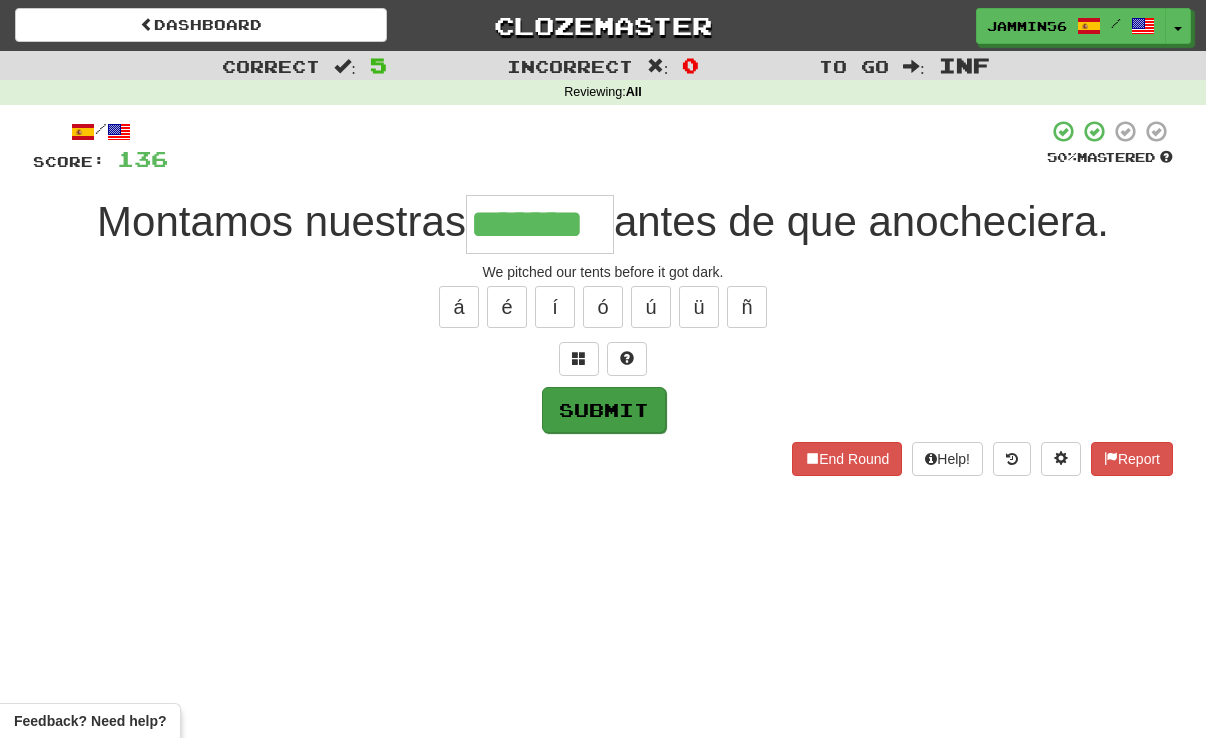 type on "*******" 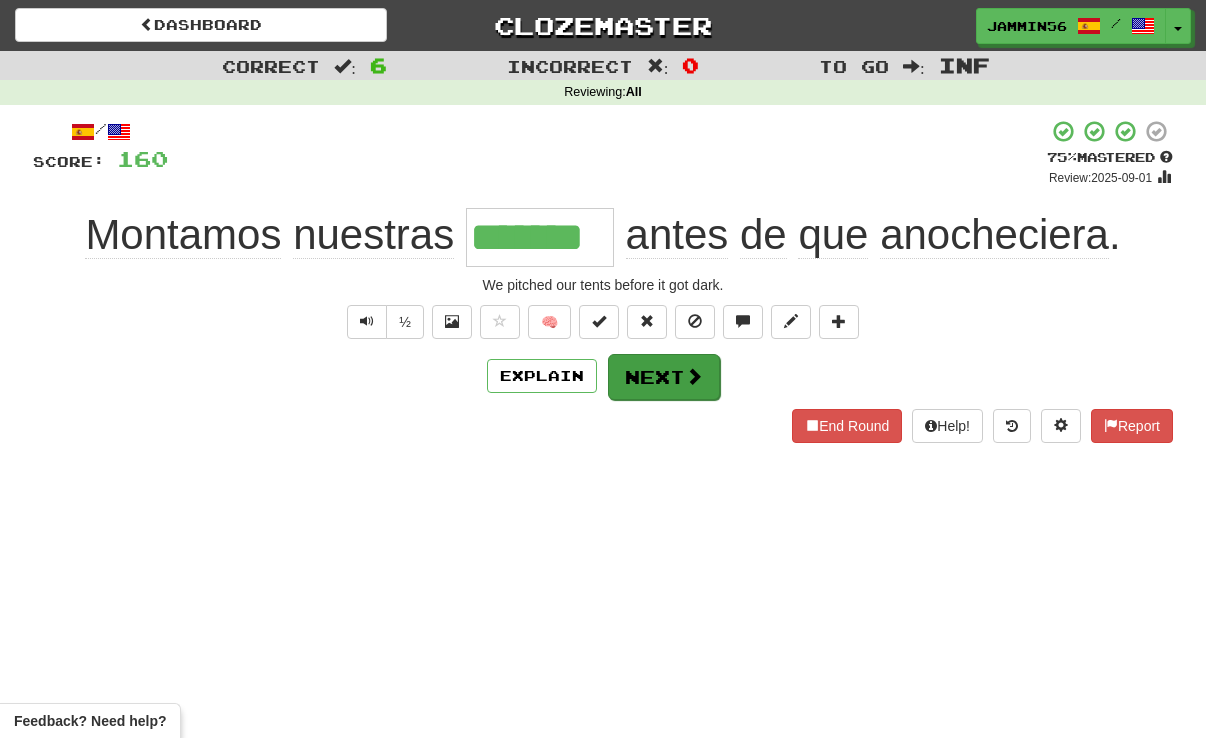 click at bounding box center (694, 376) 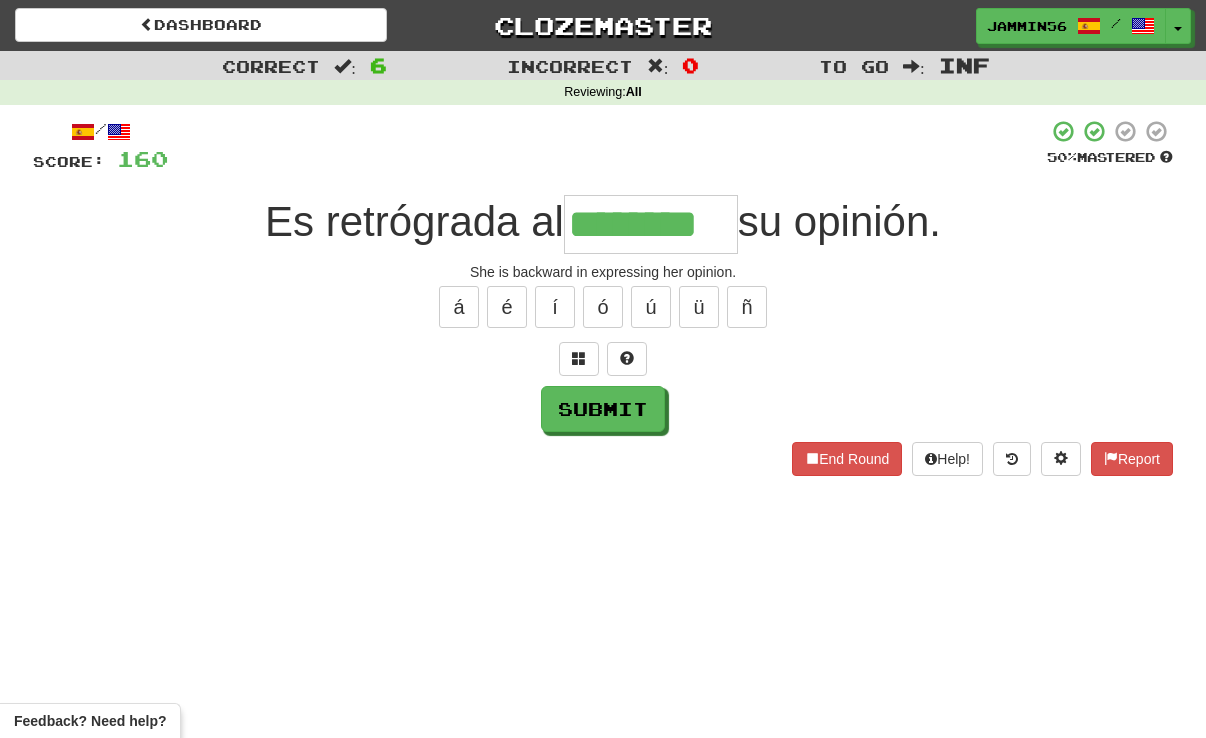 type on "********" 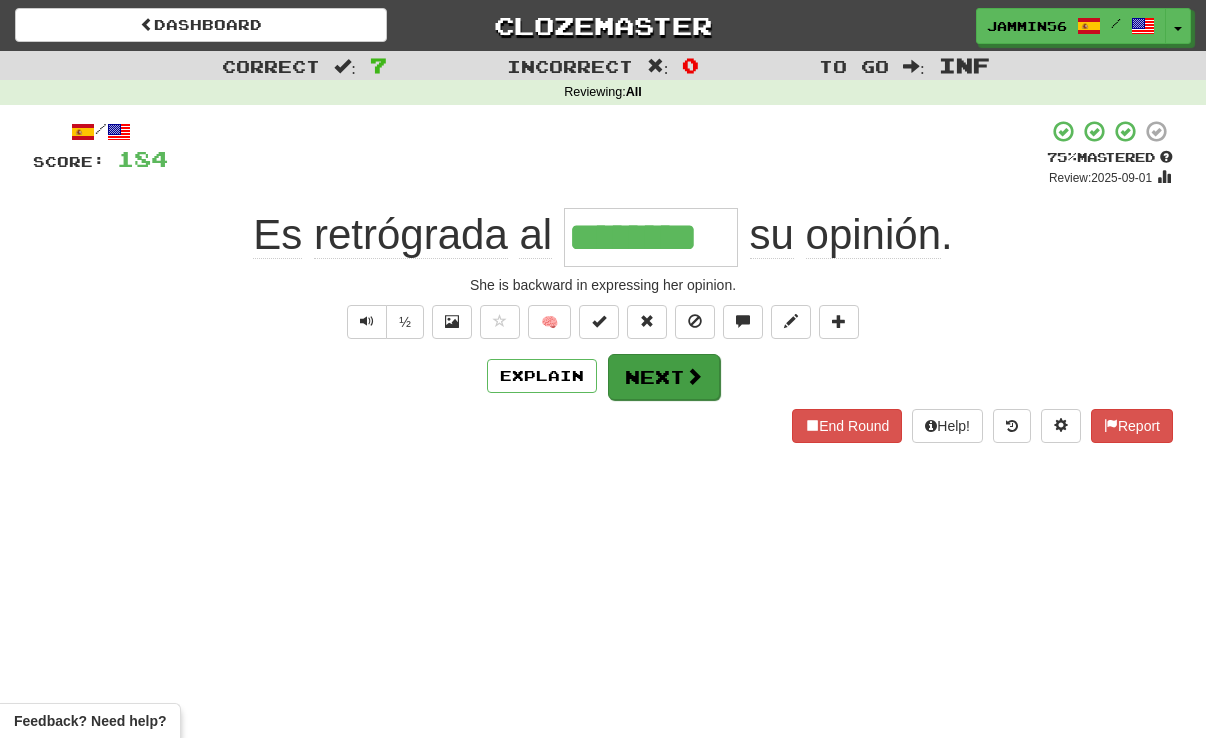 click on "Next" at bounding box center [664, 377] 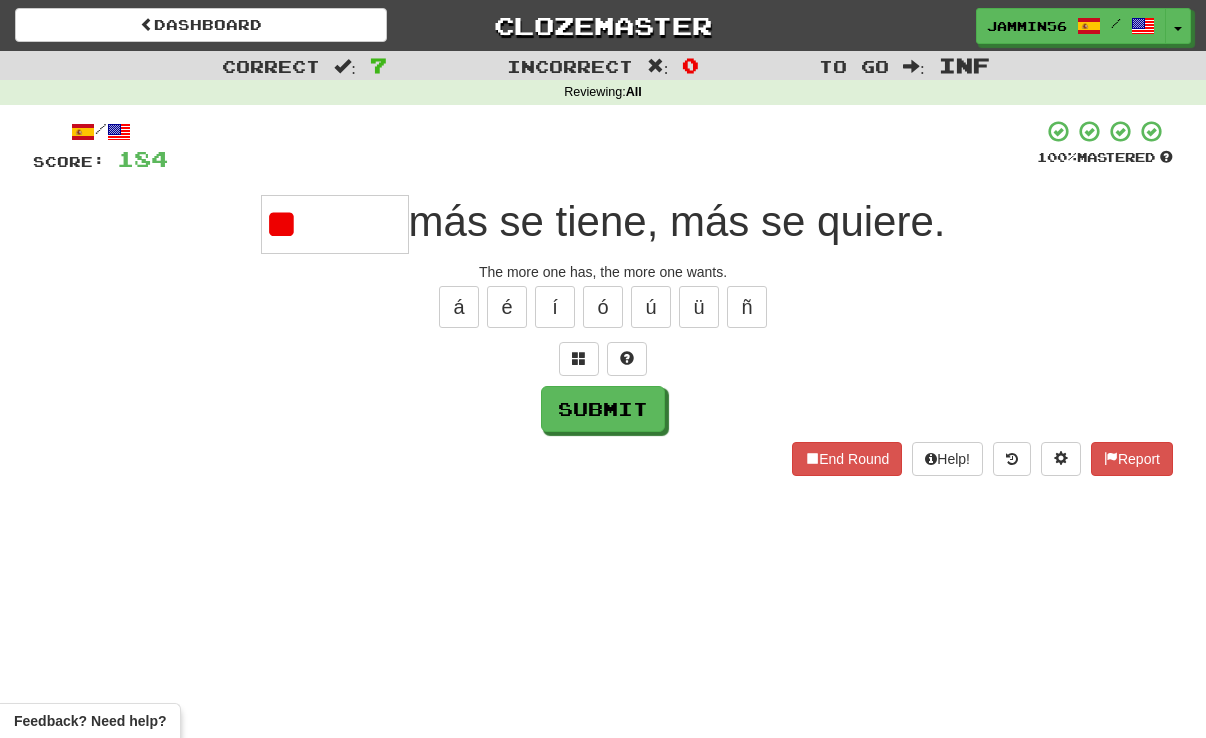 type on "*" 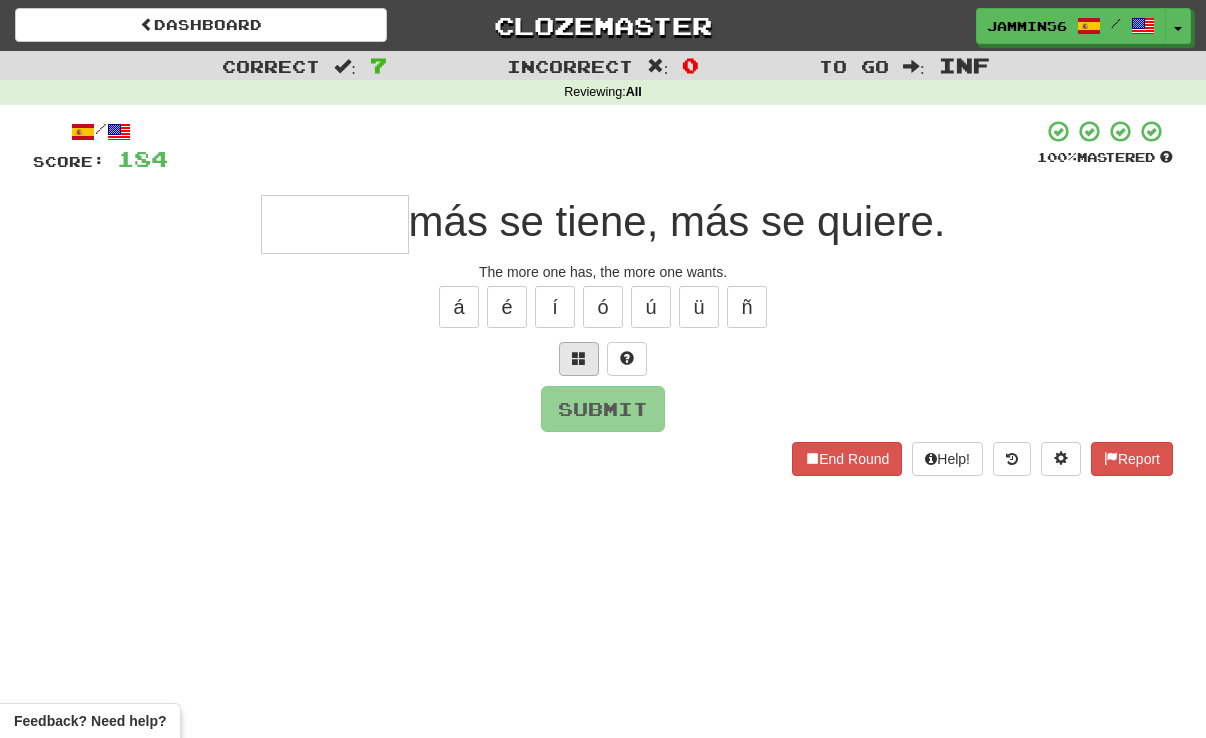 click at bounding box center (579, 358) 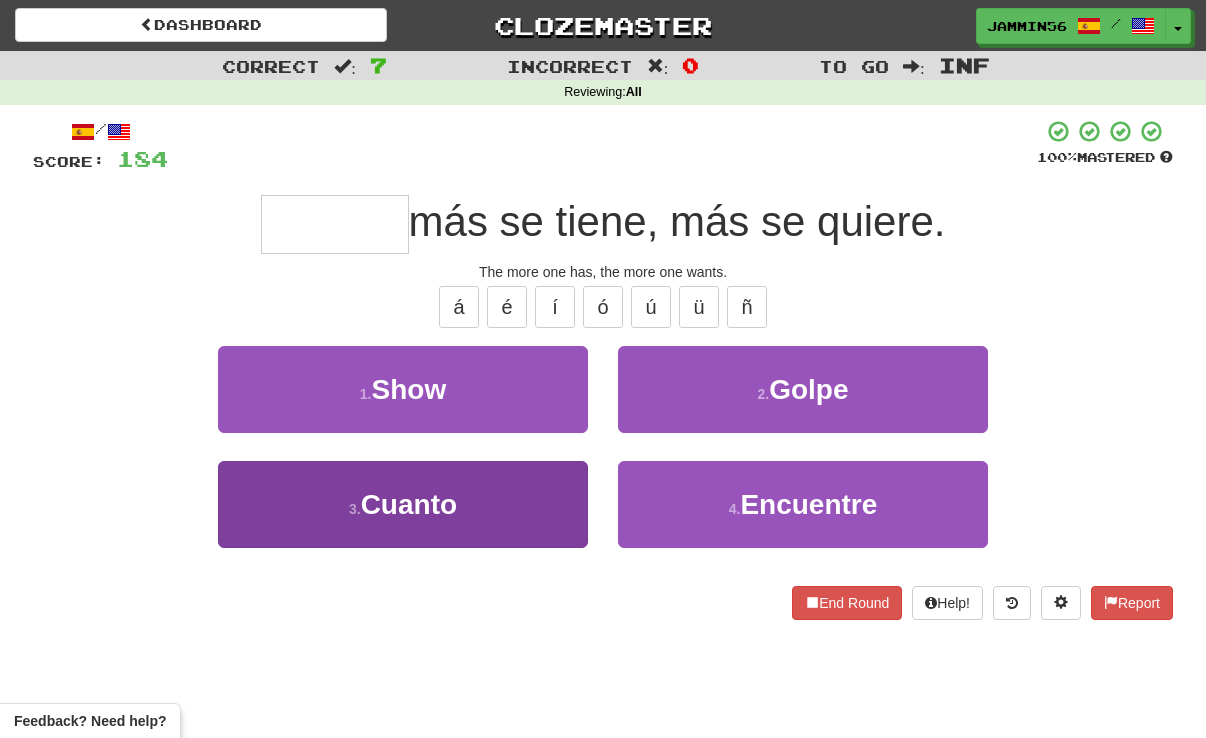 click on "3 .  Cuanto" at bounding box center (403, 504) 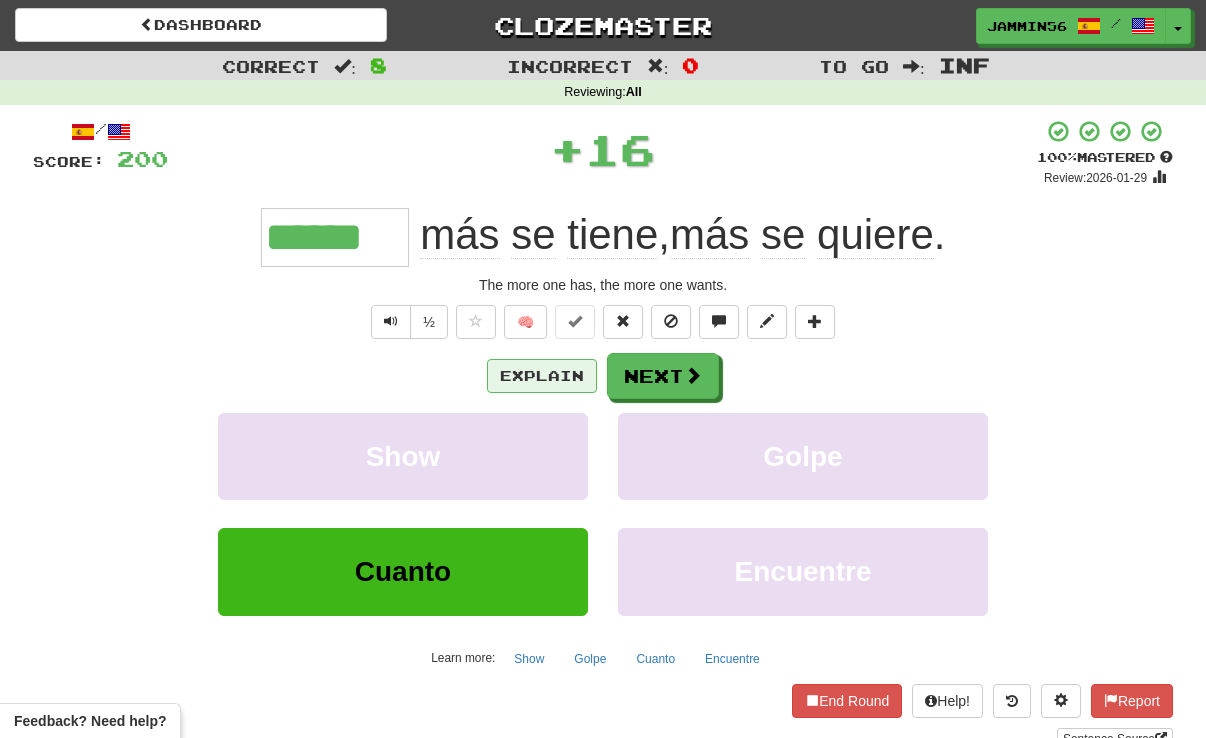 click on "Explain" at bounding box center (542, 376) 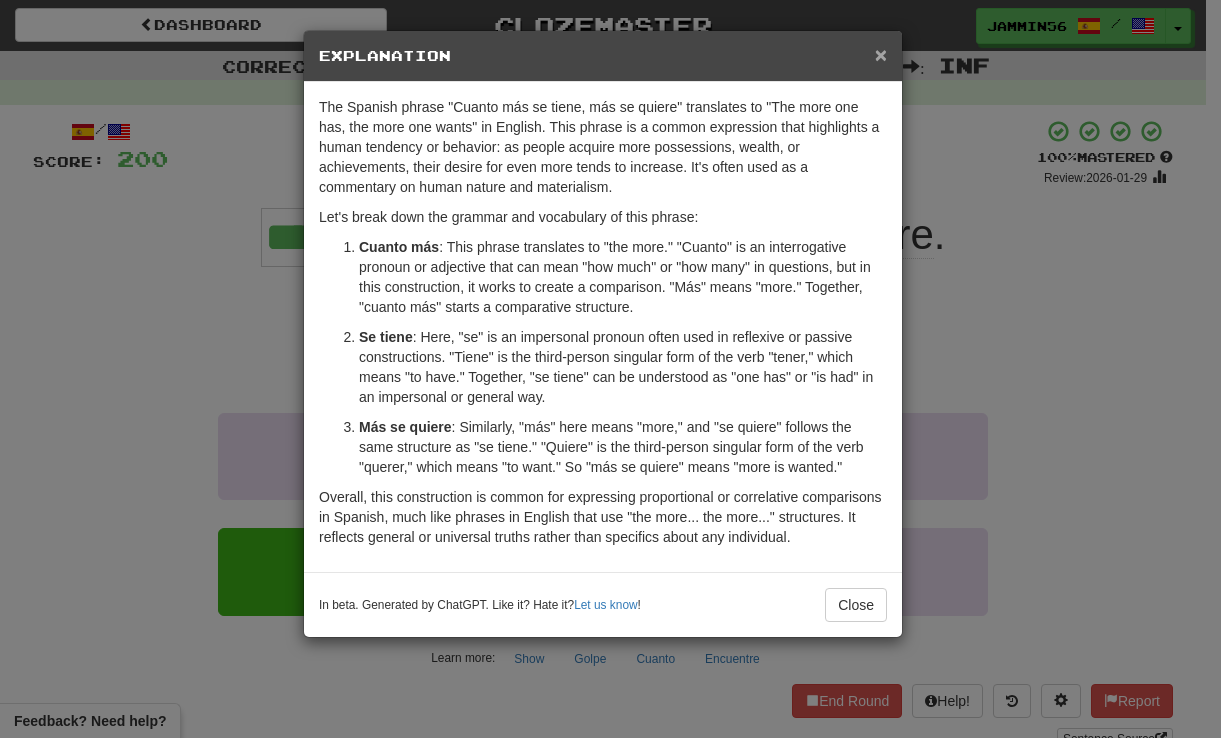 click on "×" at bounding box center (881, 54) 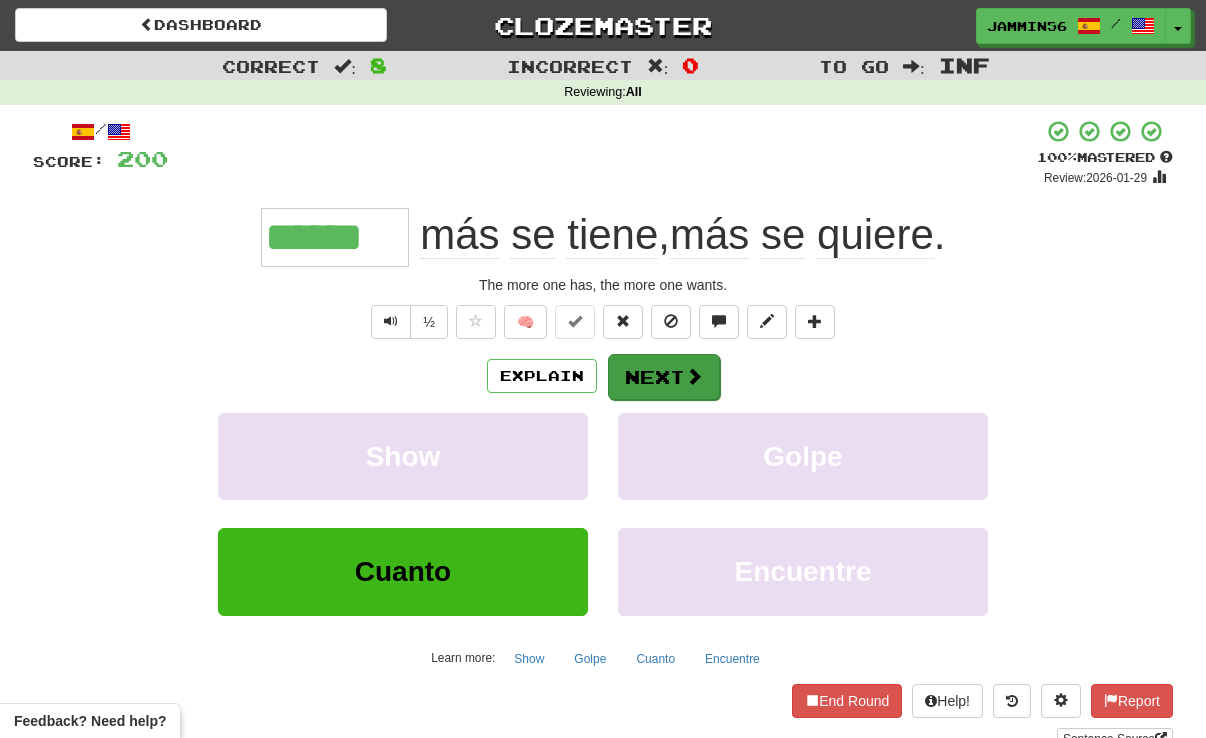 click at bounding box center [694, 376] 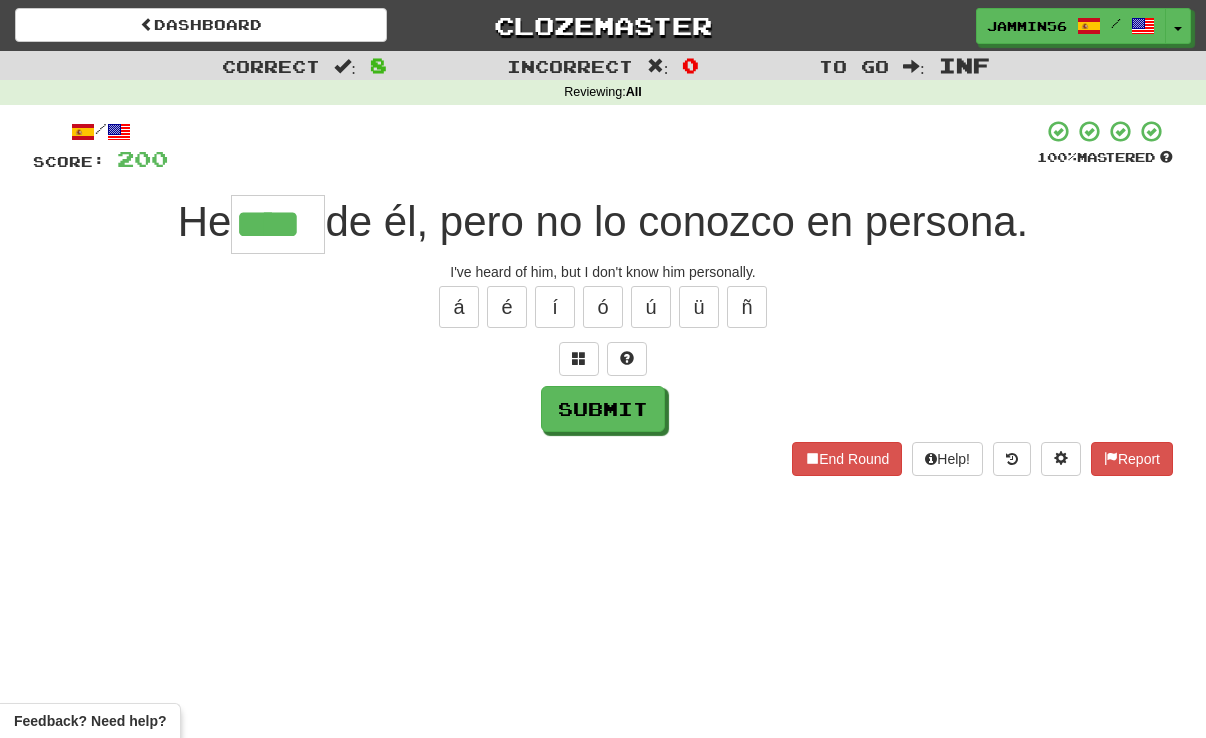 type on "****" 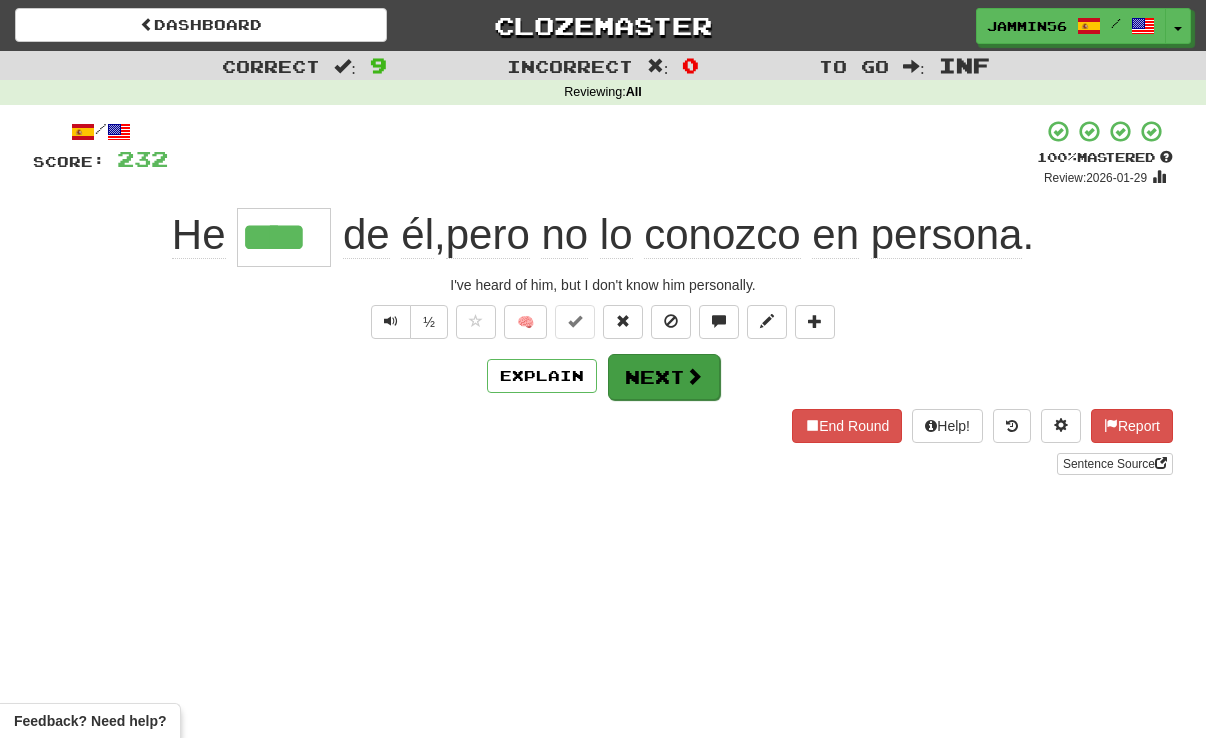 click on "Next" at bounding box center [664, 377] 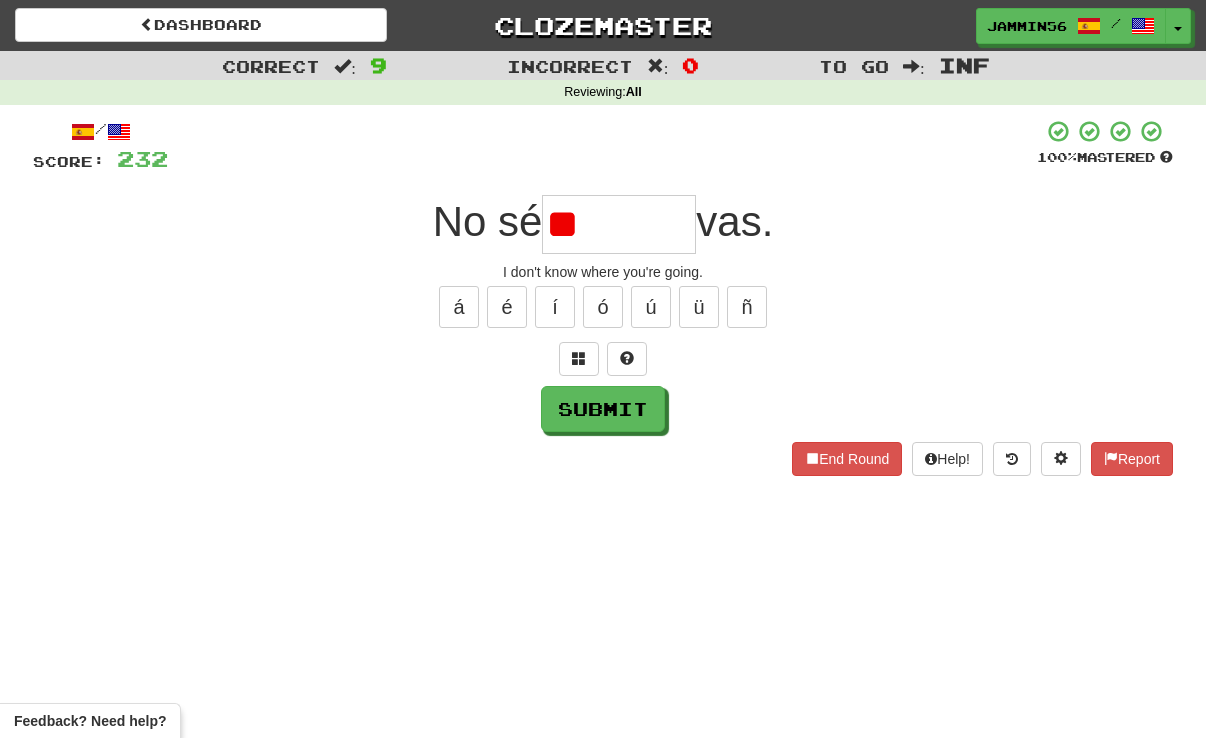 type on "*" 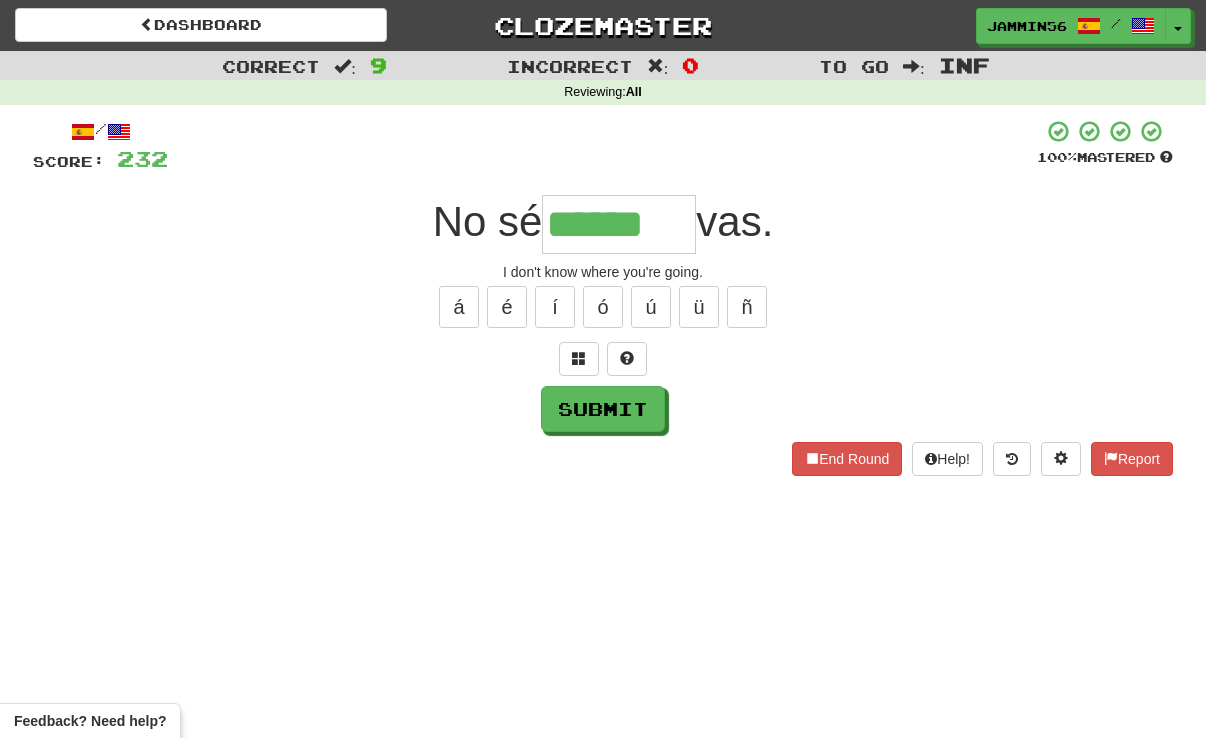 type on "******" 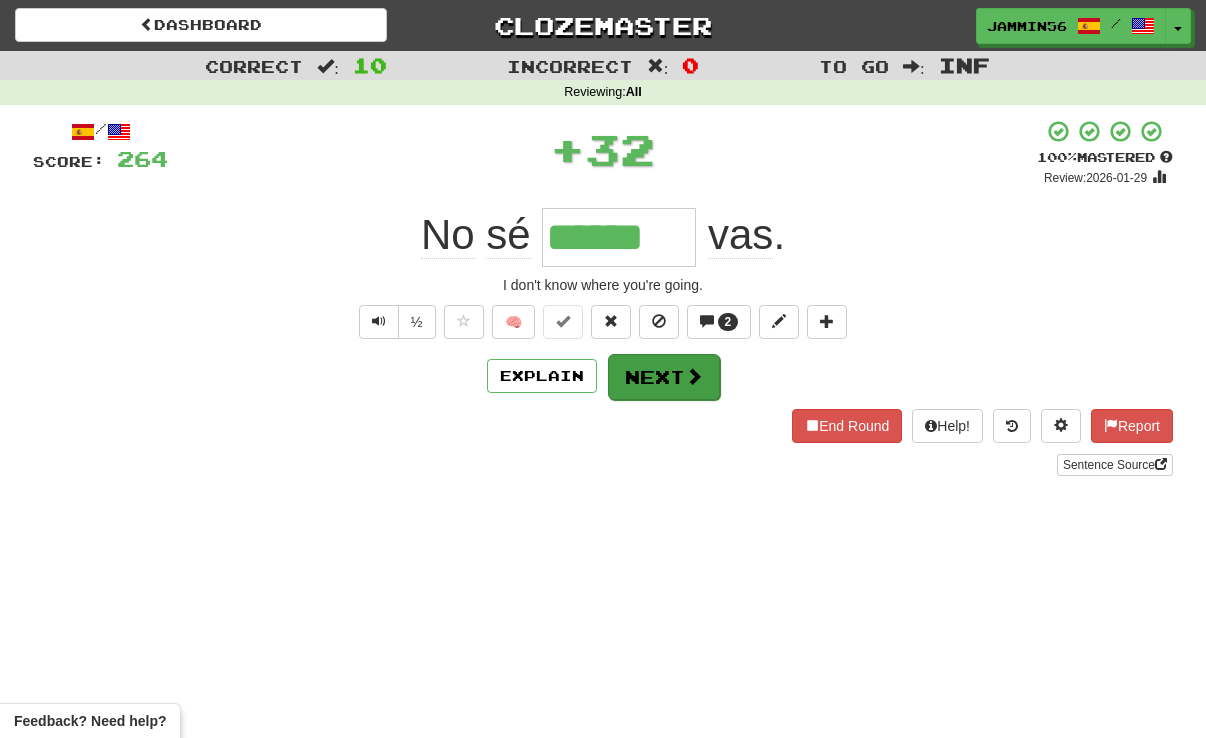 click at bounding box center (694, 376) 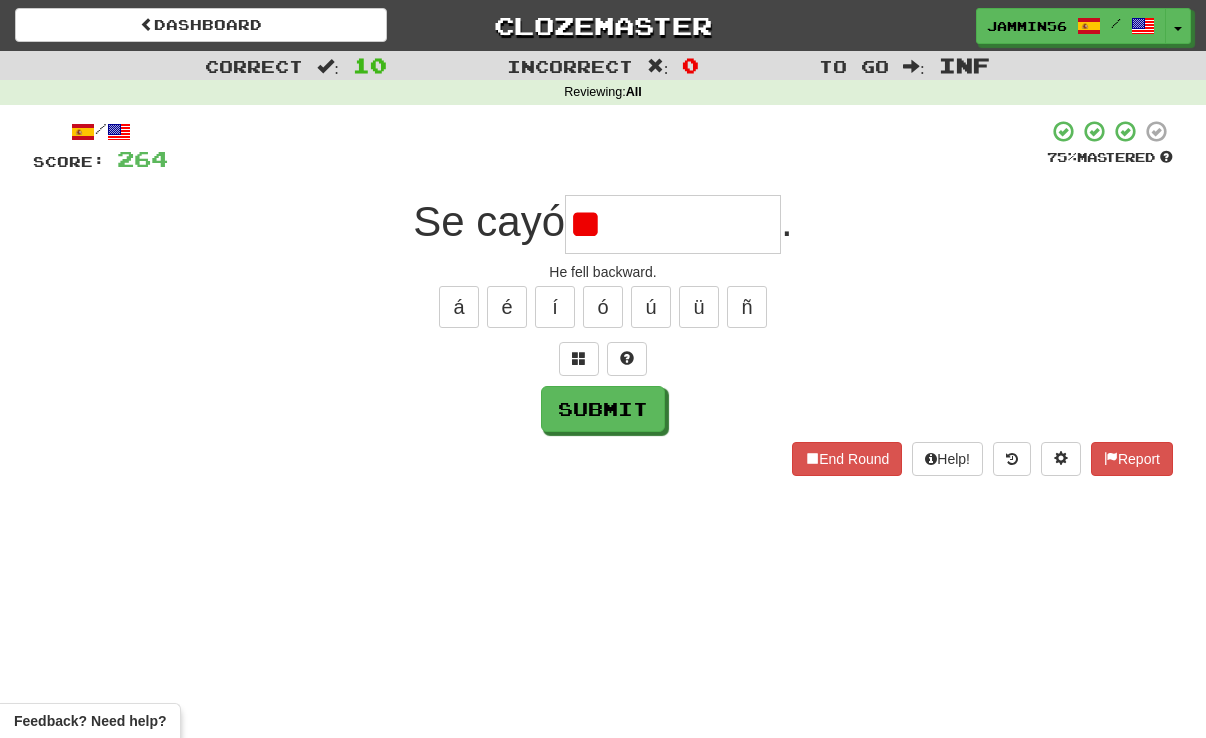 type on "*" 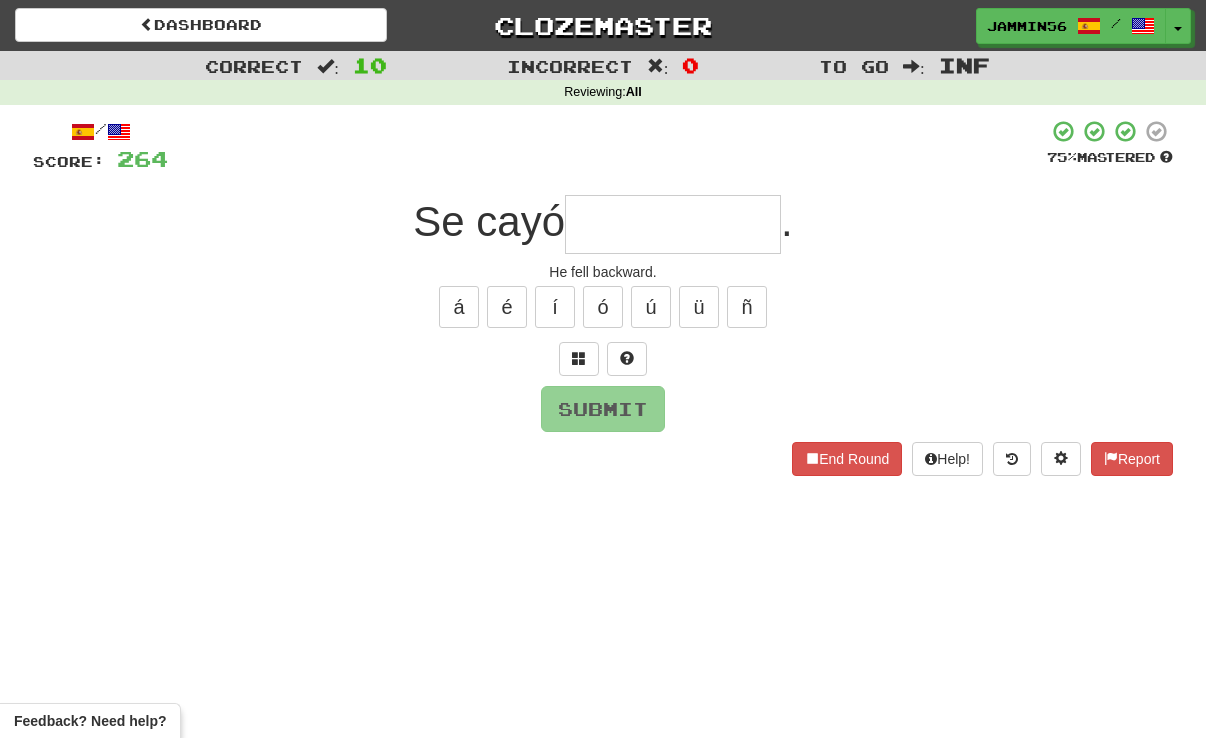 type on "*" 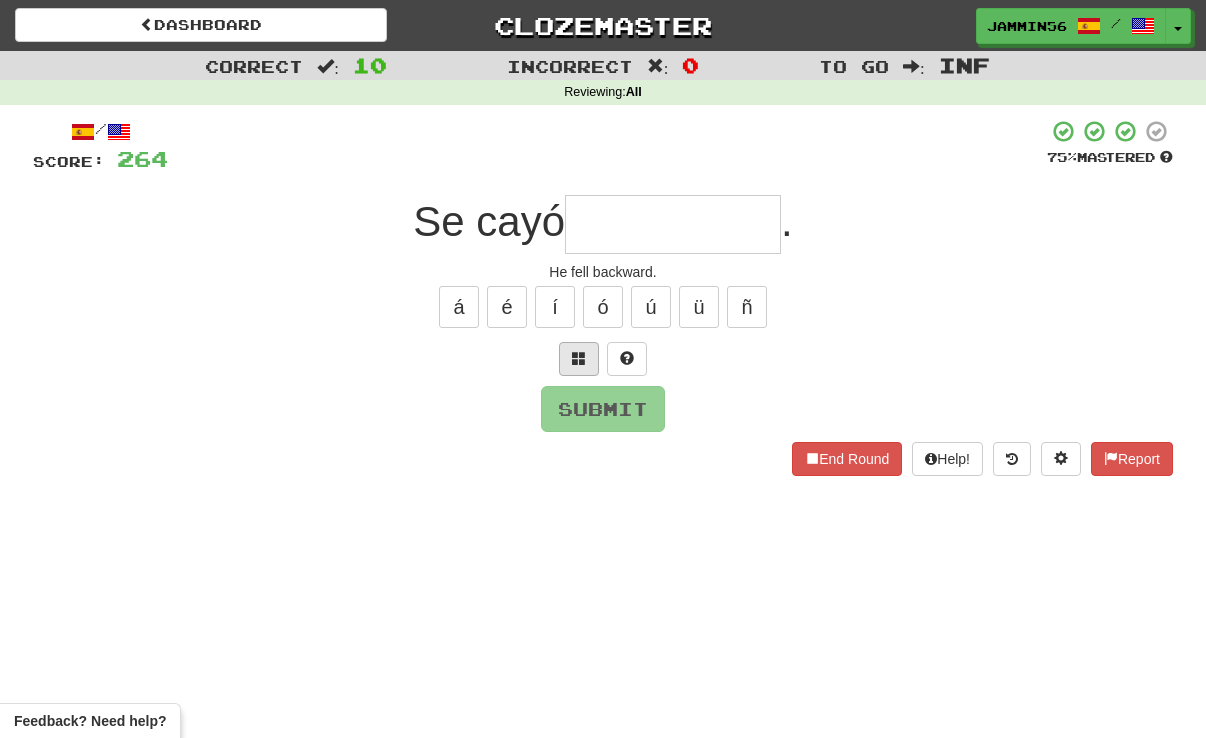 click at bounding box center [579, 359] 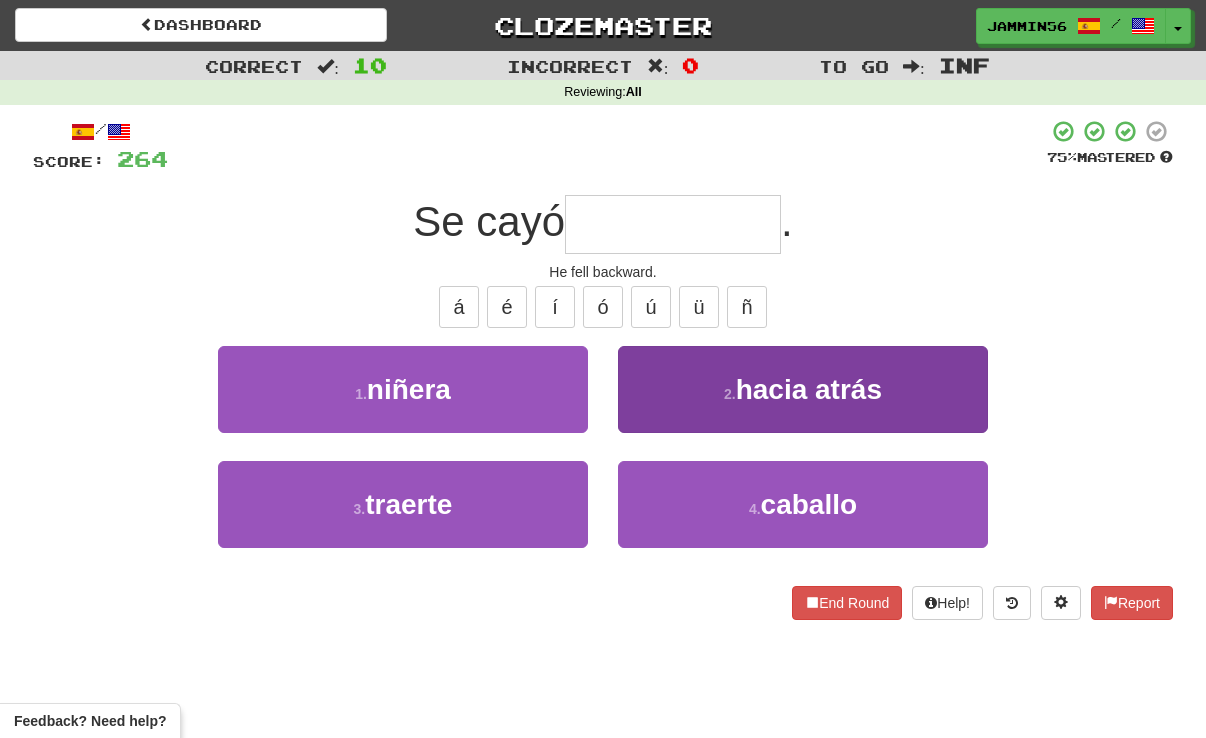 click on "hacia atrás" at bounding box center (809, 389) 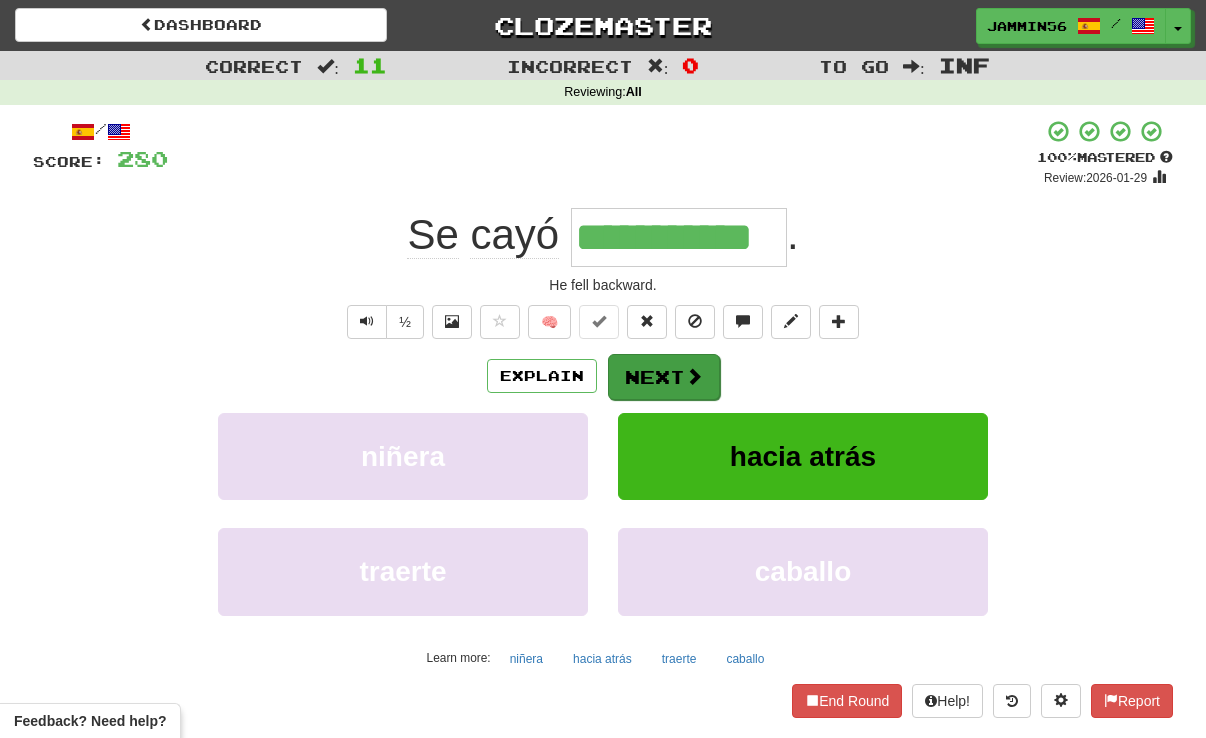 click on "Next" at bounding box center [664, 377] 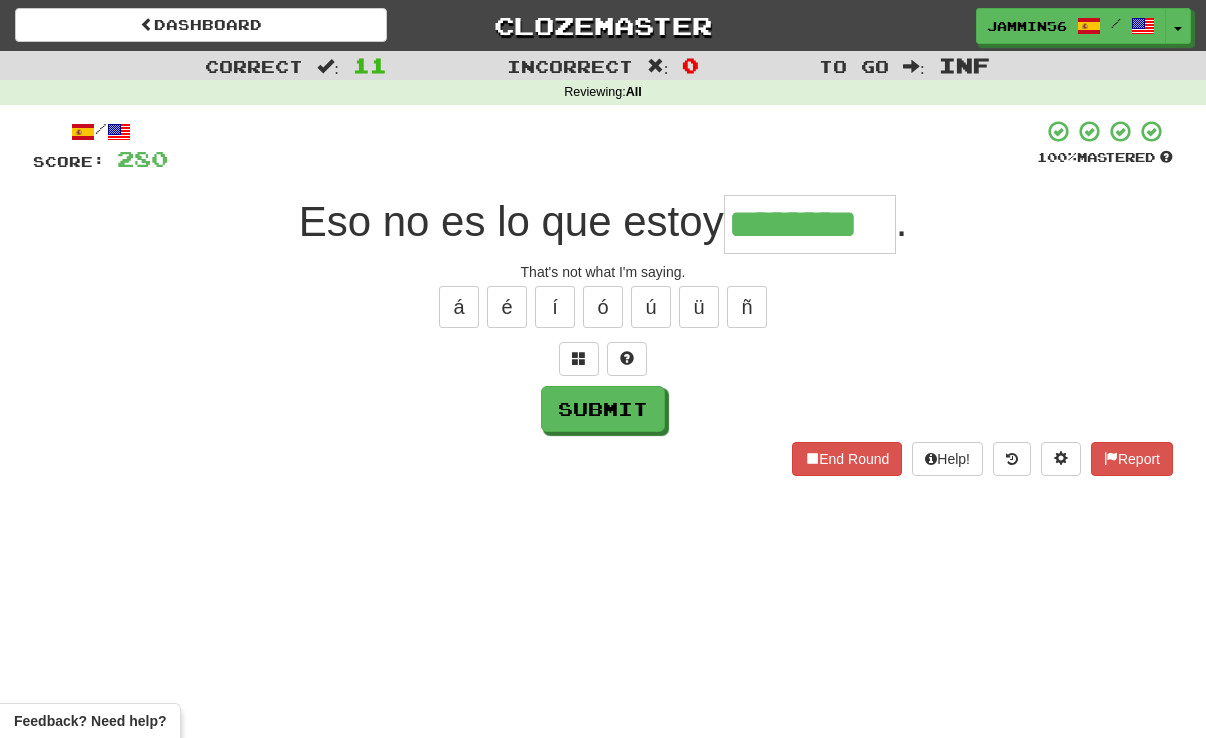 type on "********" 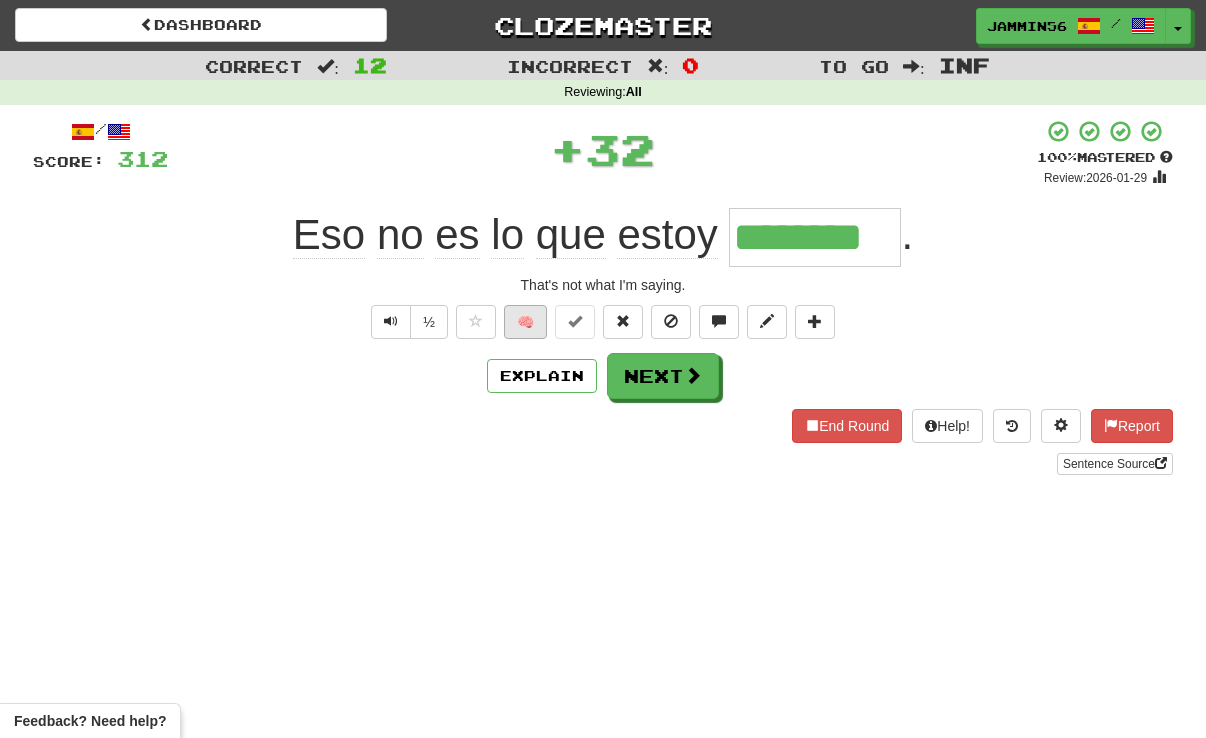 click on "🧠" at bounding box center [525, 322] 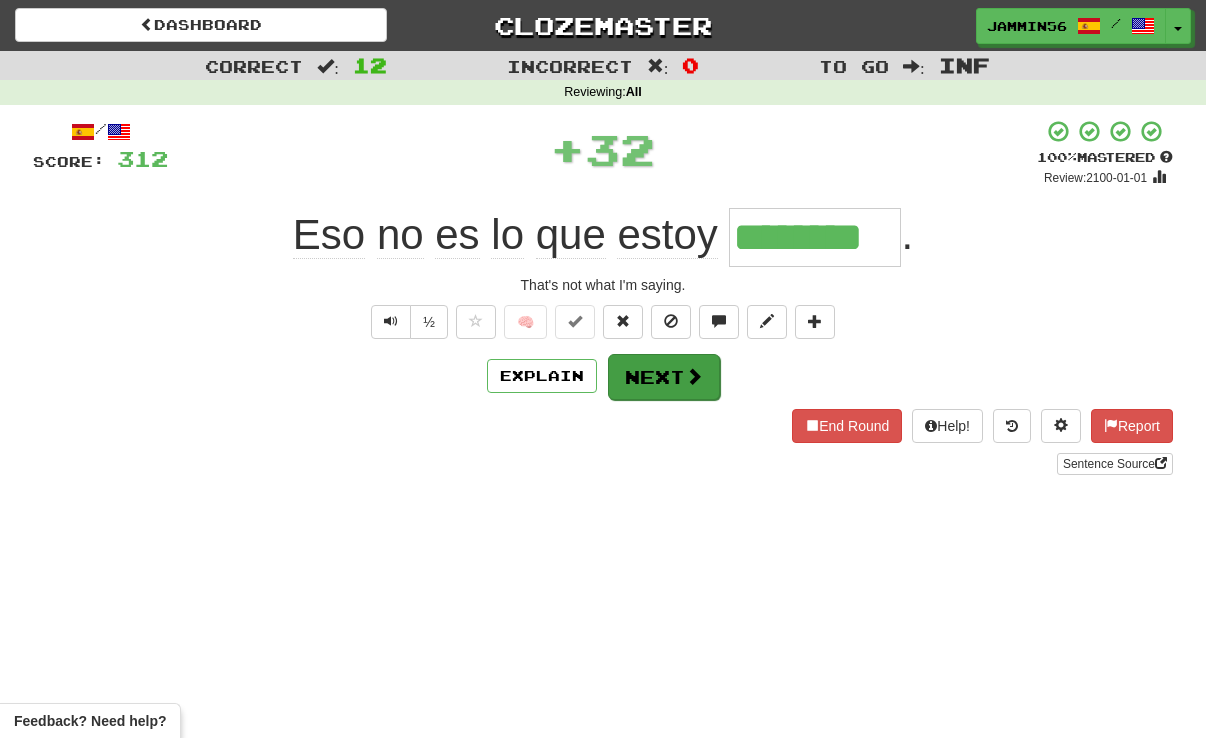 click on "Next" at bounding box center [664, 377] 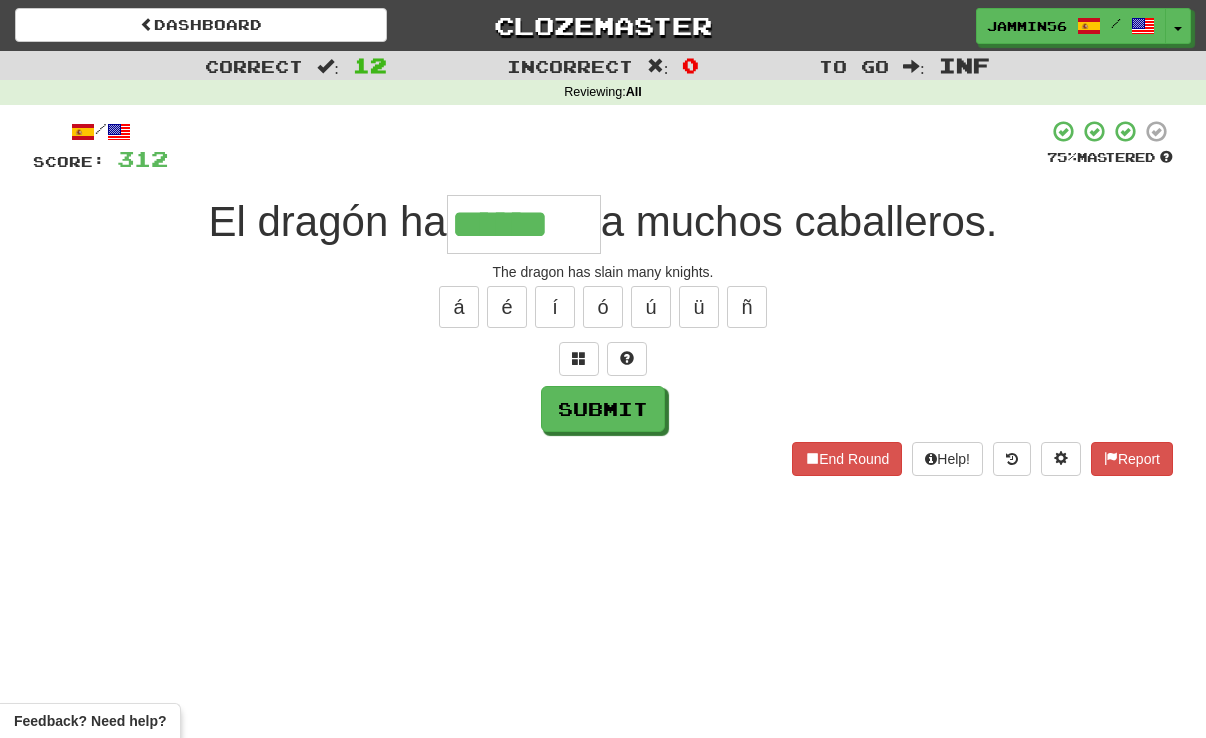 type on "******" 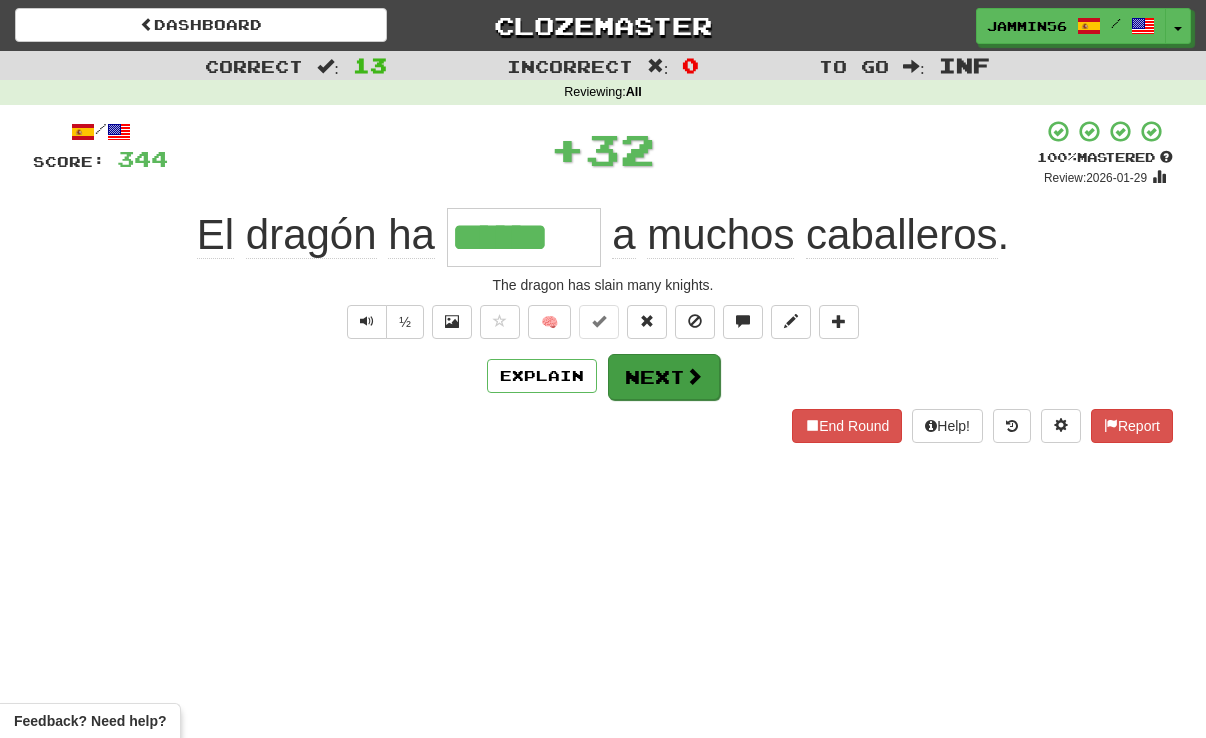 click on "Next" at bounding box center [664, 377] 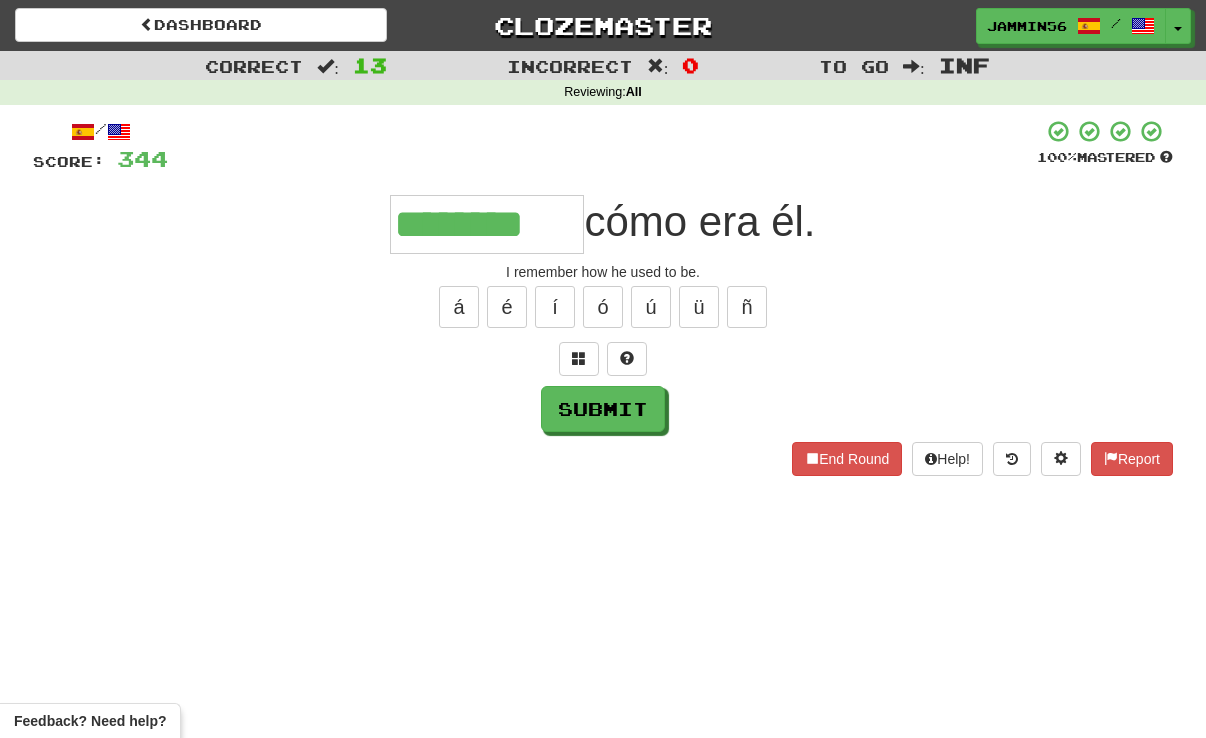type on "********" 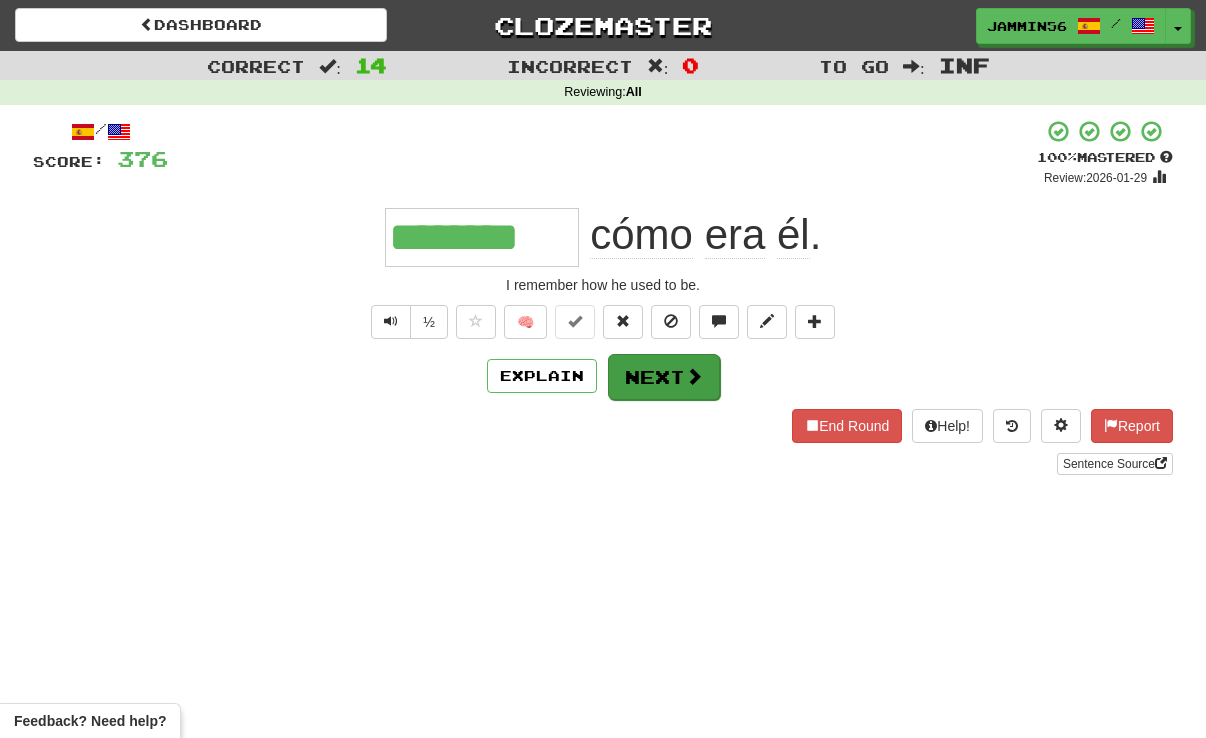 click on "Next" at bounding box center (664, 377) 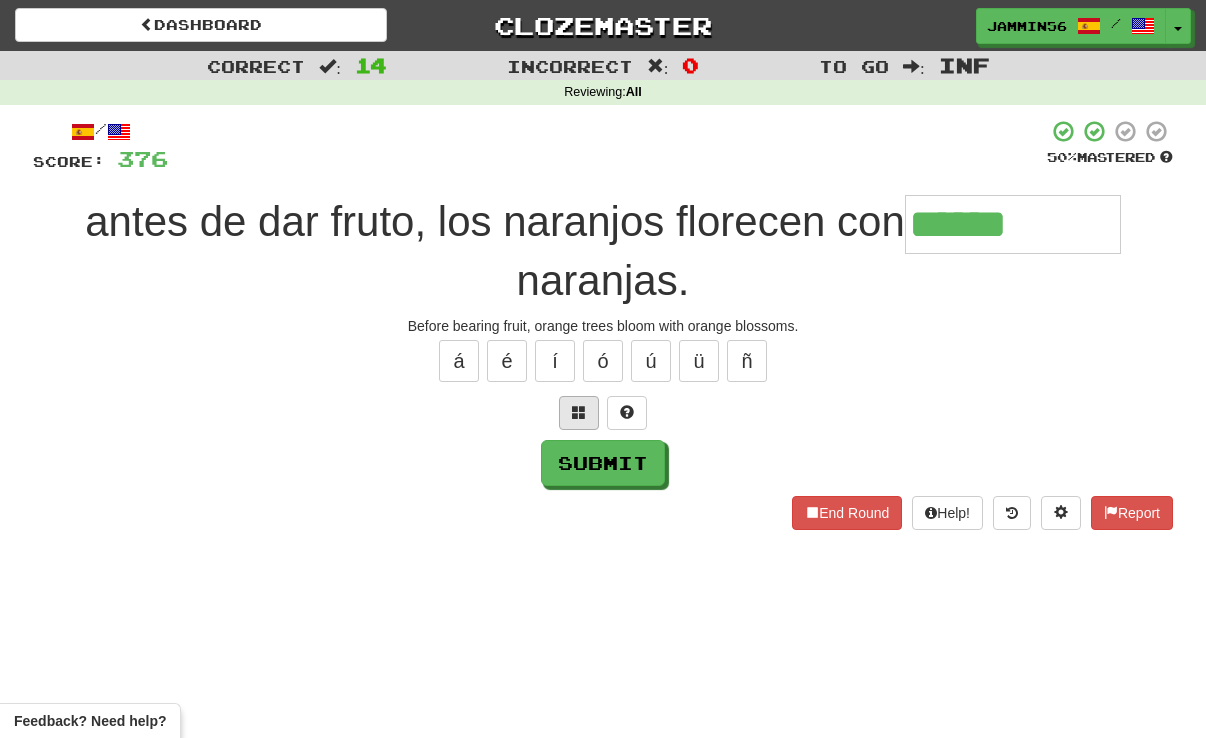 click at bounding box center (579, 413) 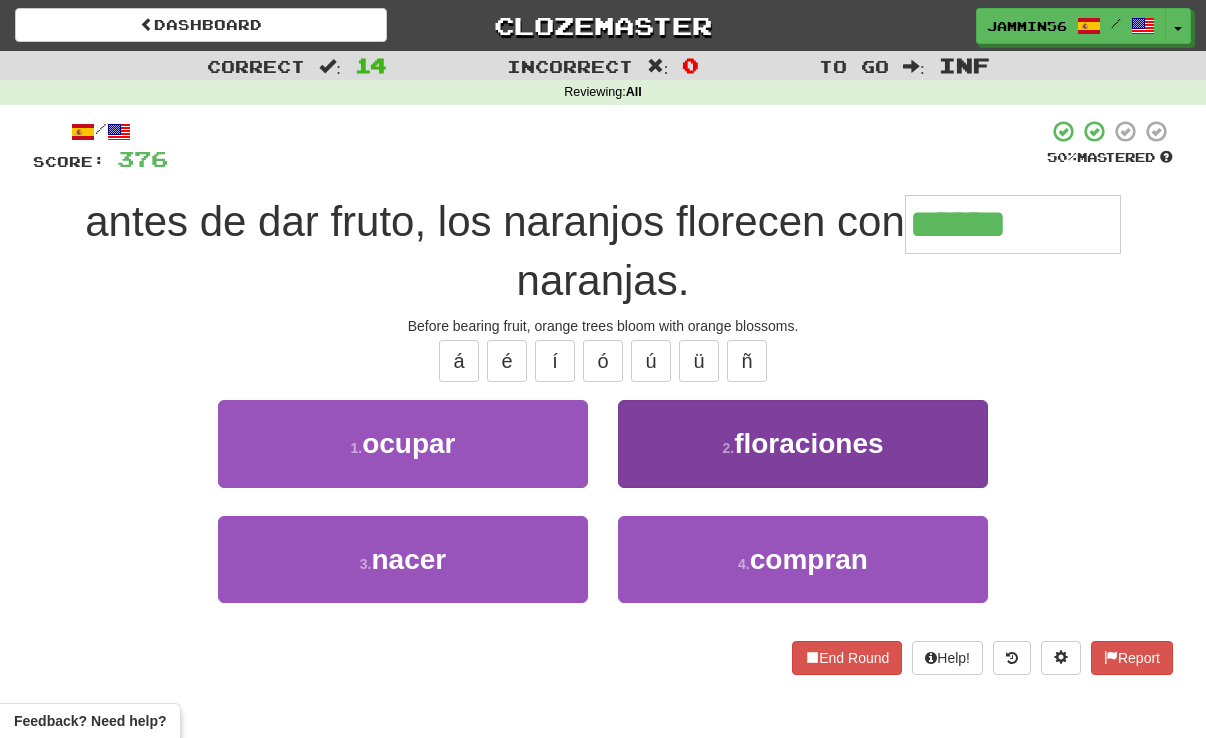 click on "2 . floraciones" at bounding box center (803, 443) 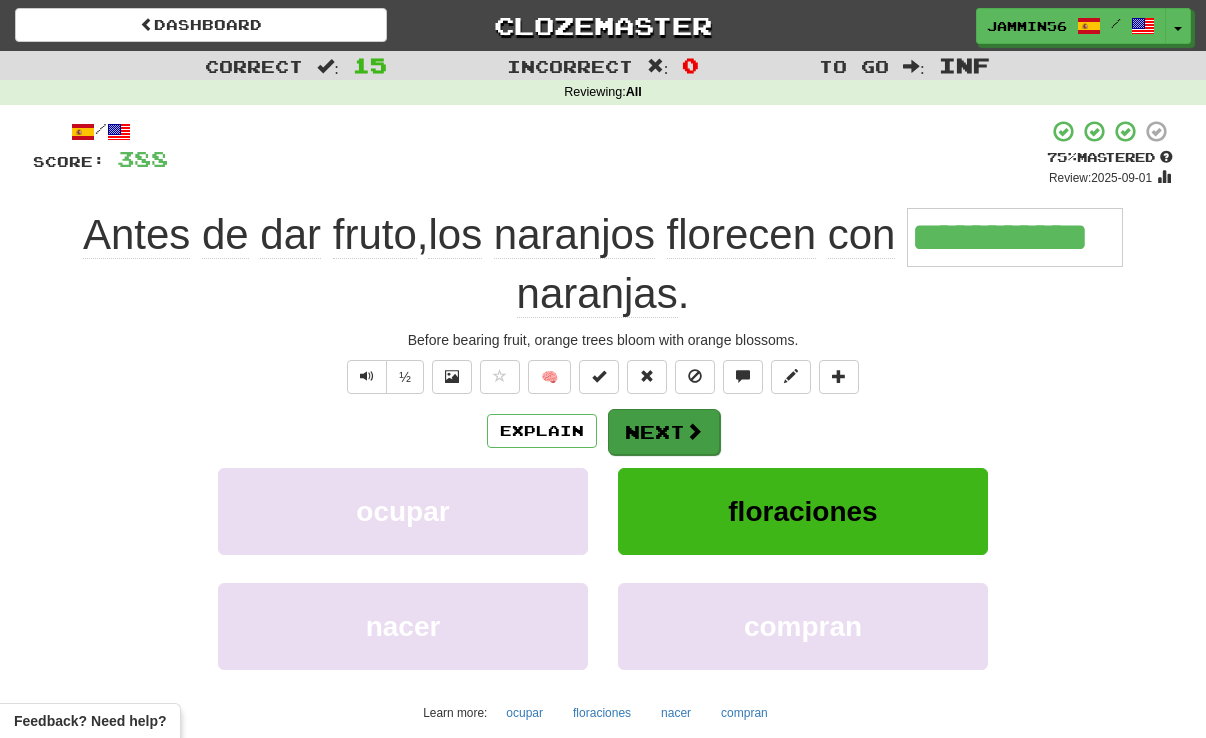 click on "Next" at bounding box center [664, 432] 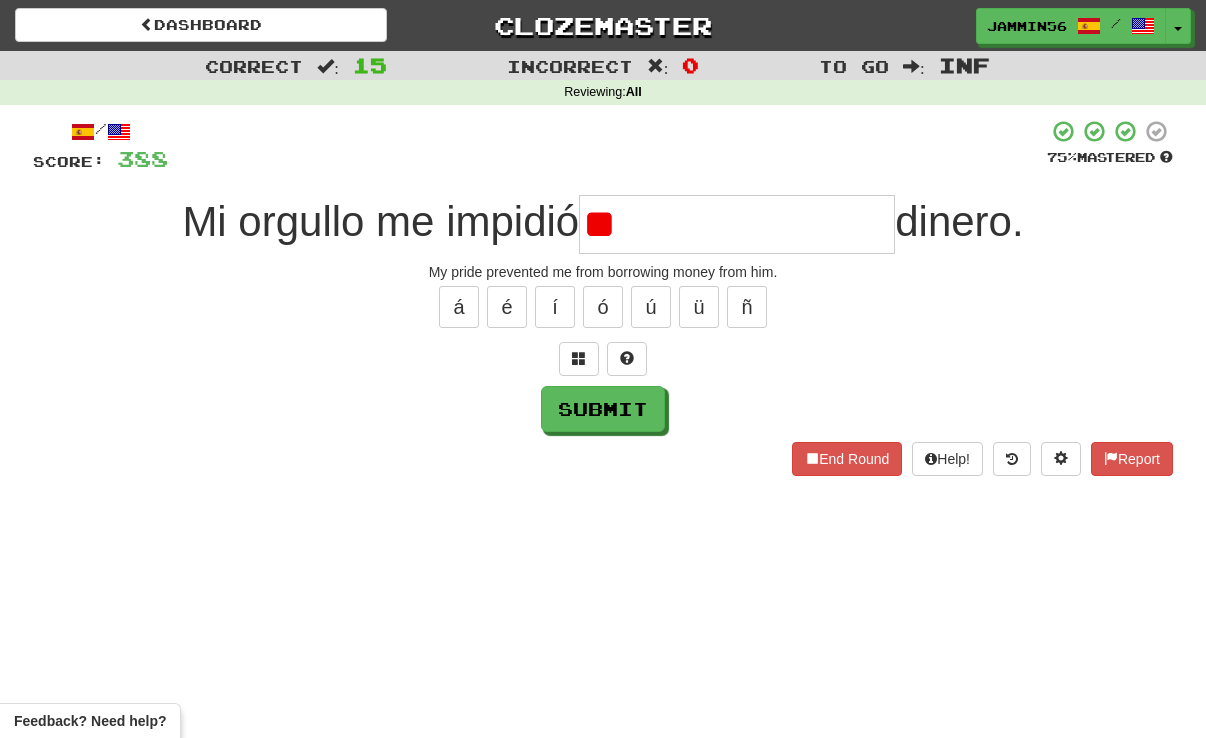 type on "*" 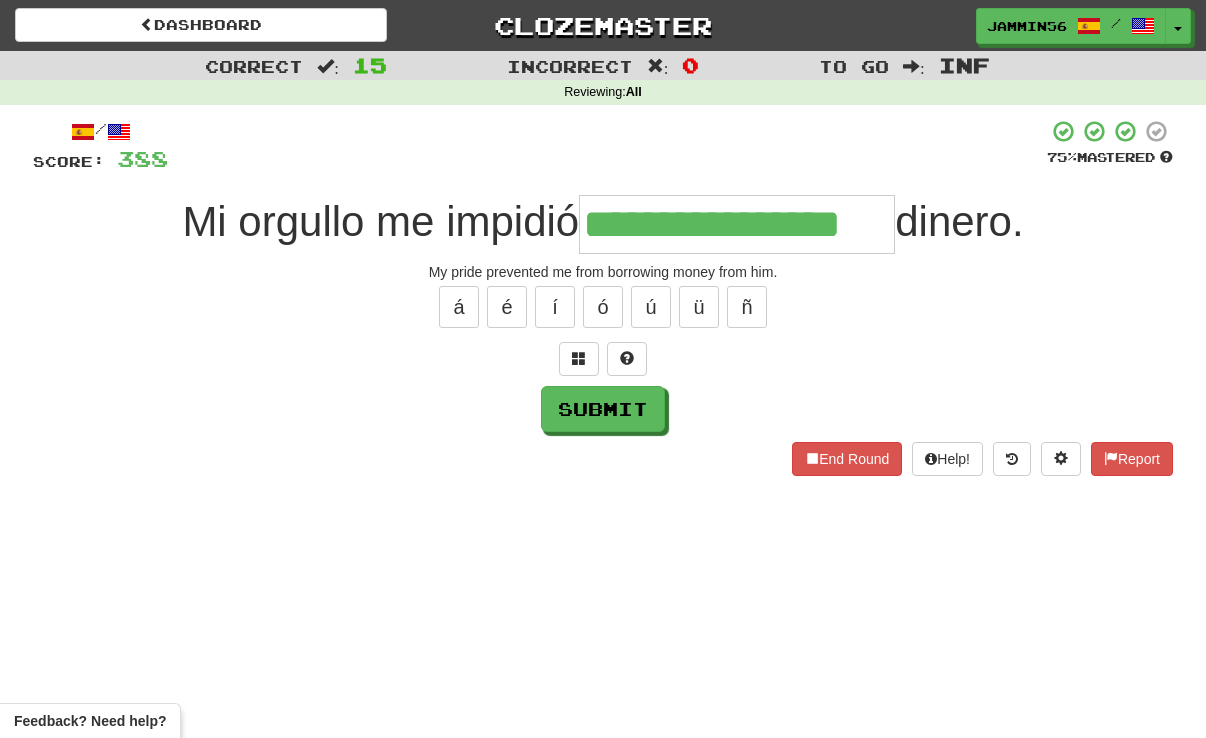 type on "**********" 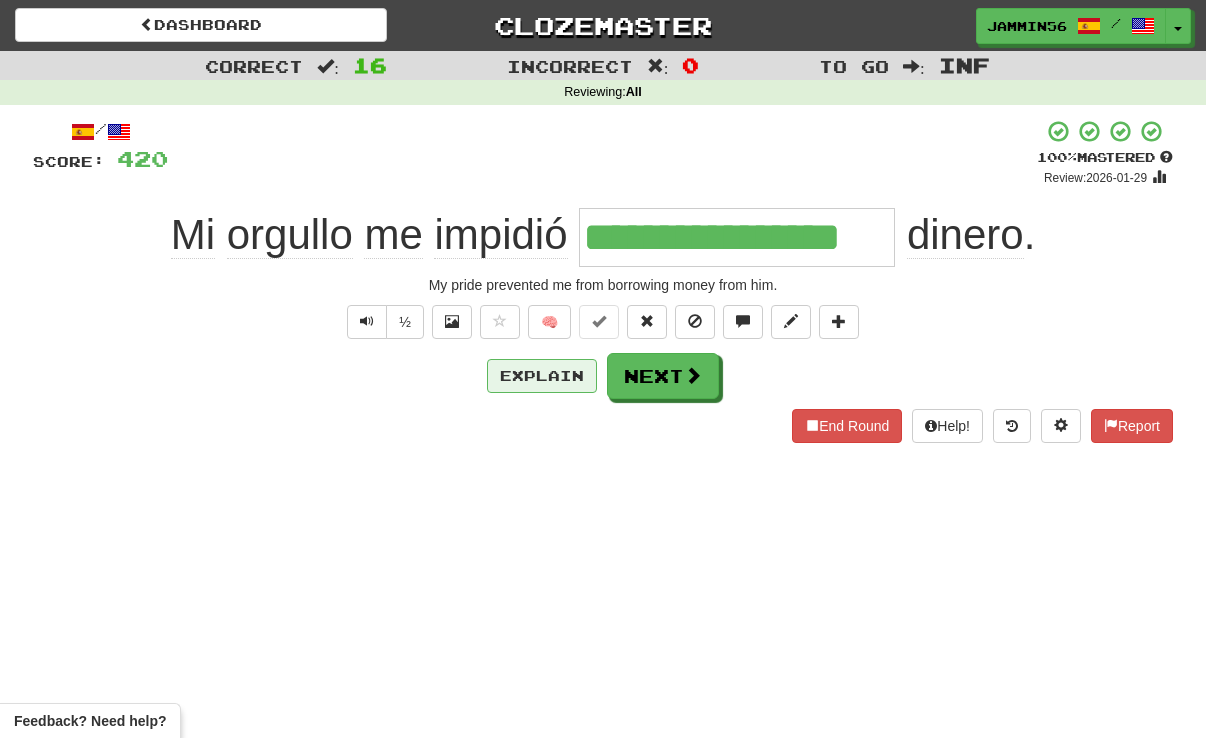 click on "Explain" at bounding box center (542, 376) 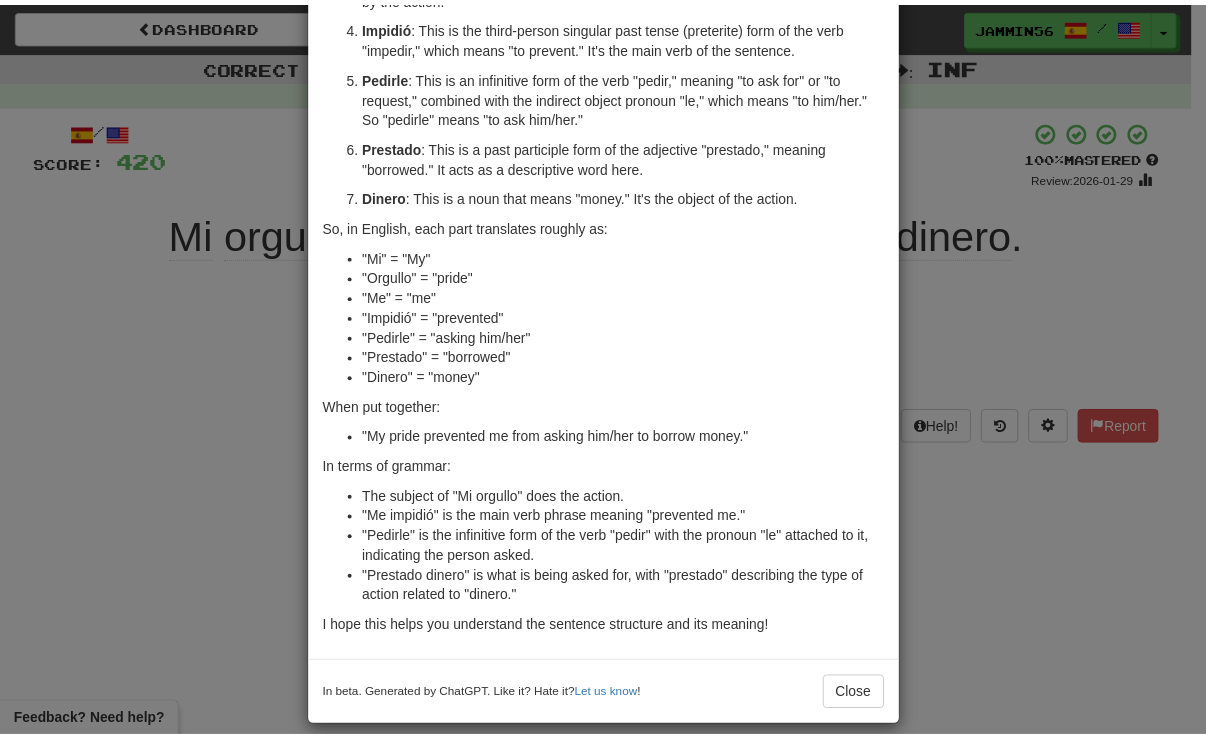 scroll, scrollTop: 280, scrollLeft: 0, axis: vertical 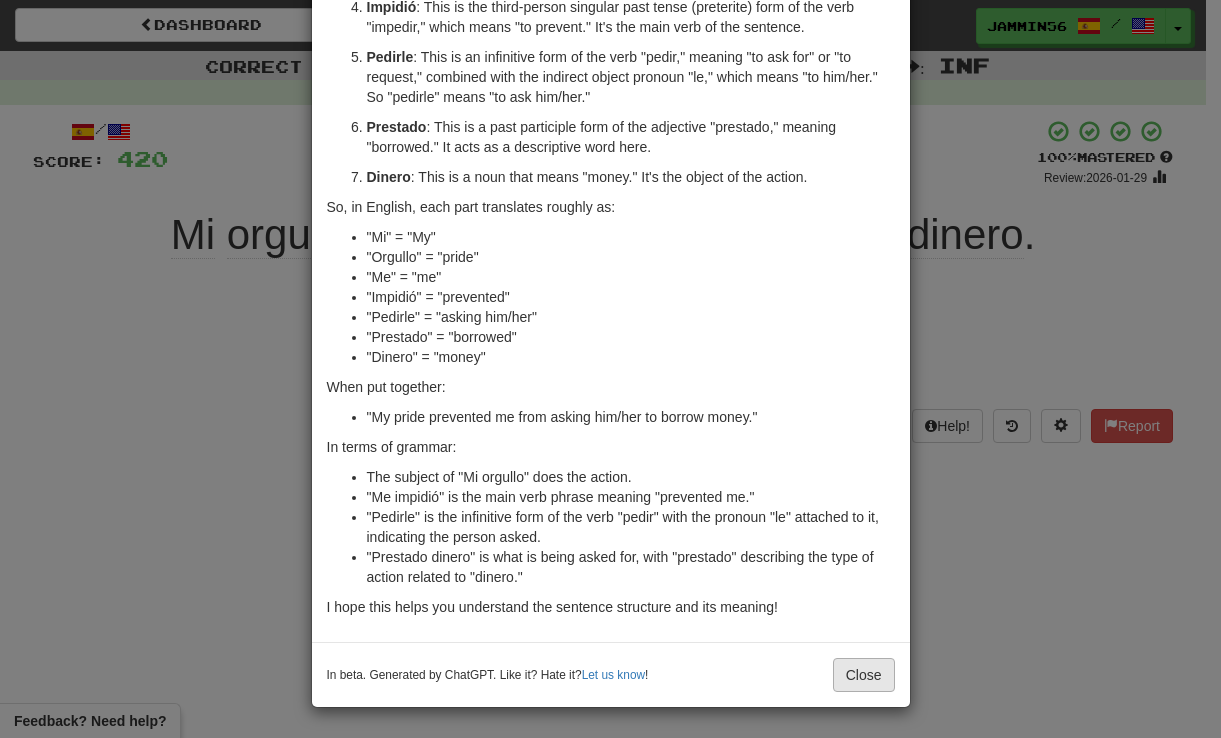 click on "Close" at bounding box center (864, 675) 